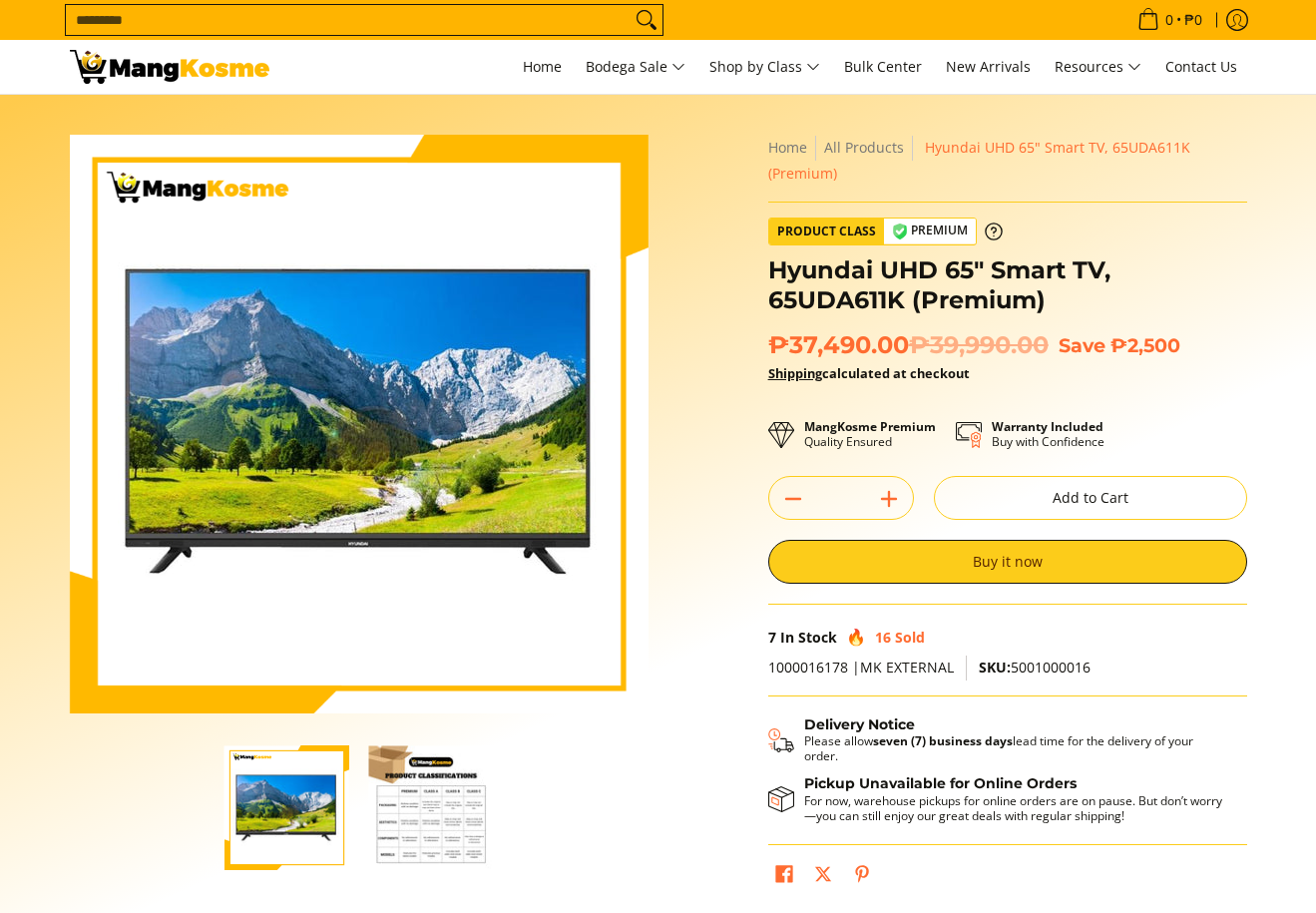 scroll, scrollTop: 0, scrollLeft: 0, axis: both 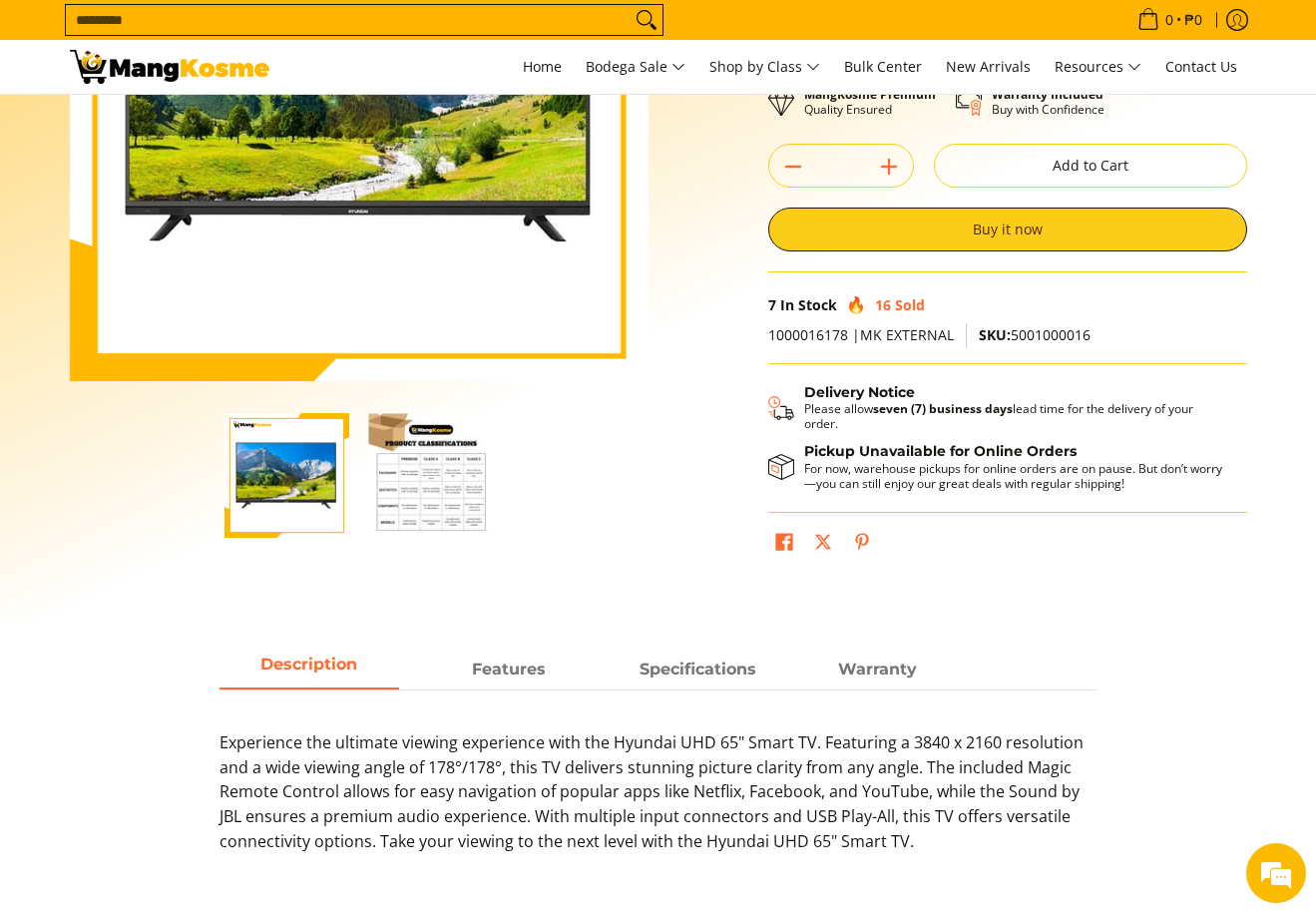 click at bounding box center (431, 475) 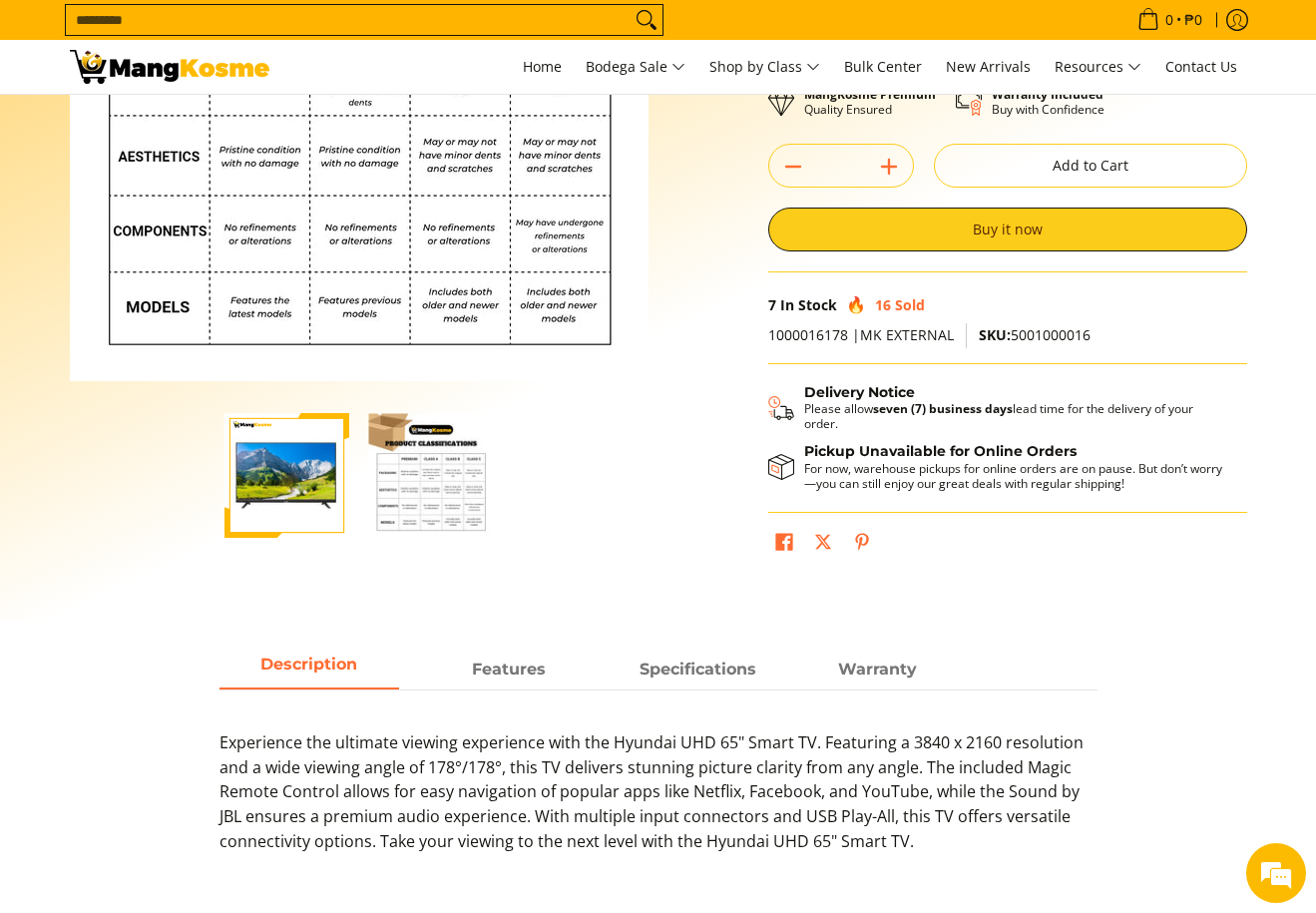scroll, scrollTop: 167, scrollLeft: 0, axis: vertical 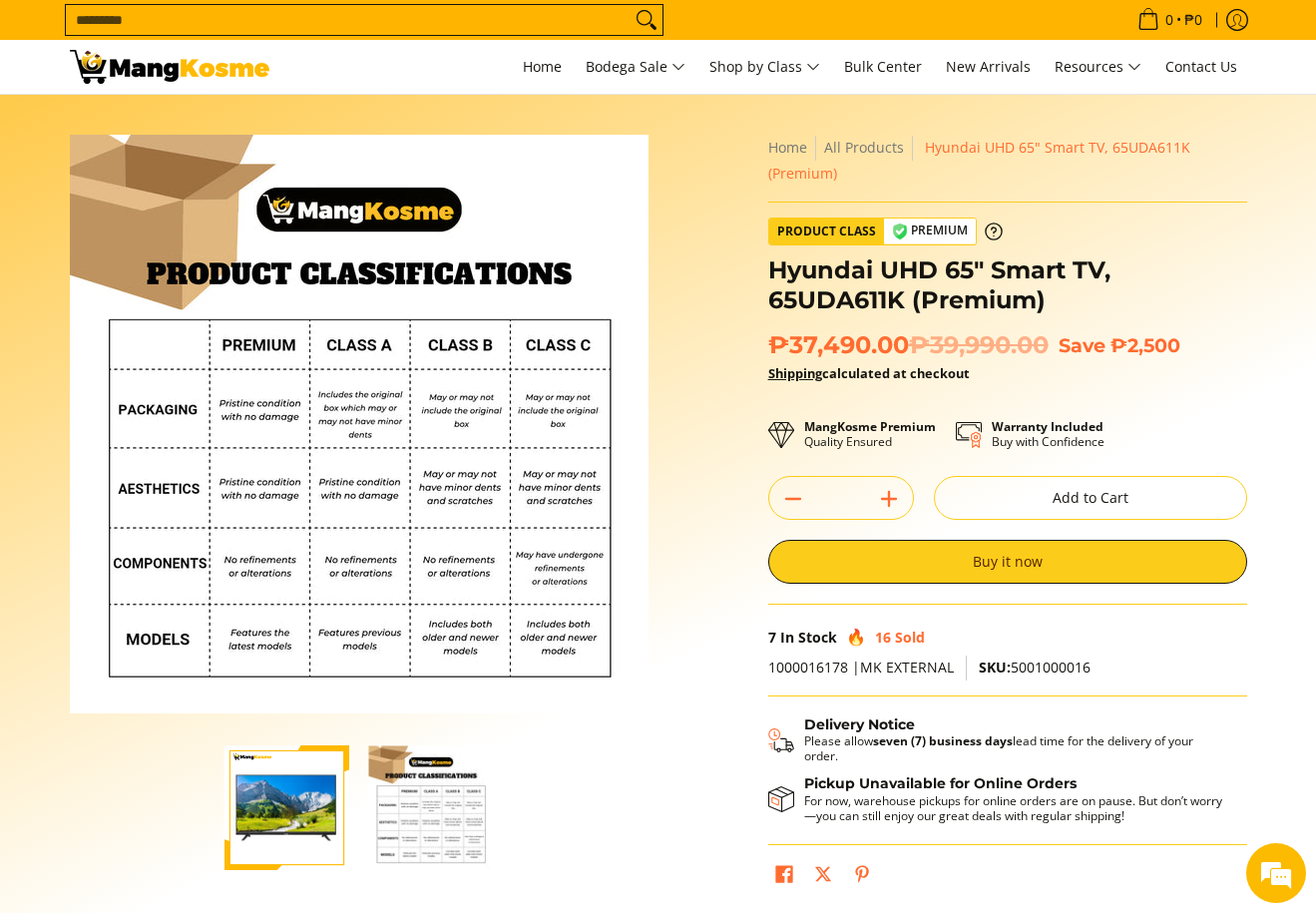 click on "Skip to Main Content
Enable zoom Disable zoom
Home All Products
Hyundai UHD 65" Smart TV, 65UDA611K (Premium)
Product Class
Premium
Hyundai UHD 65" Smart TV, 65UDA611K (Premium)
₱37,490.00  ₱39,990.00
Save   ₱2,500
Shipping  calculated at checkout
MangKosme Premium Quality Ensured" at bounding box center (658, 534) 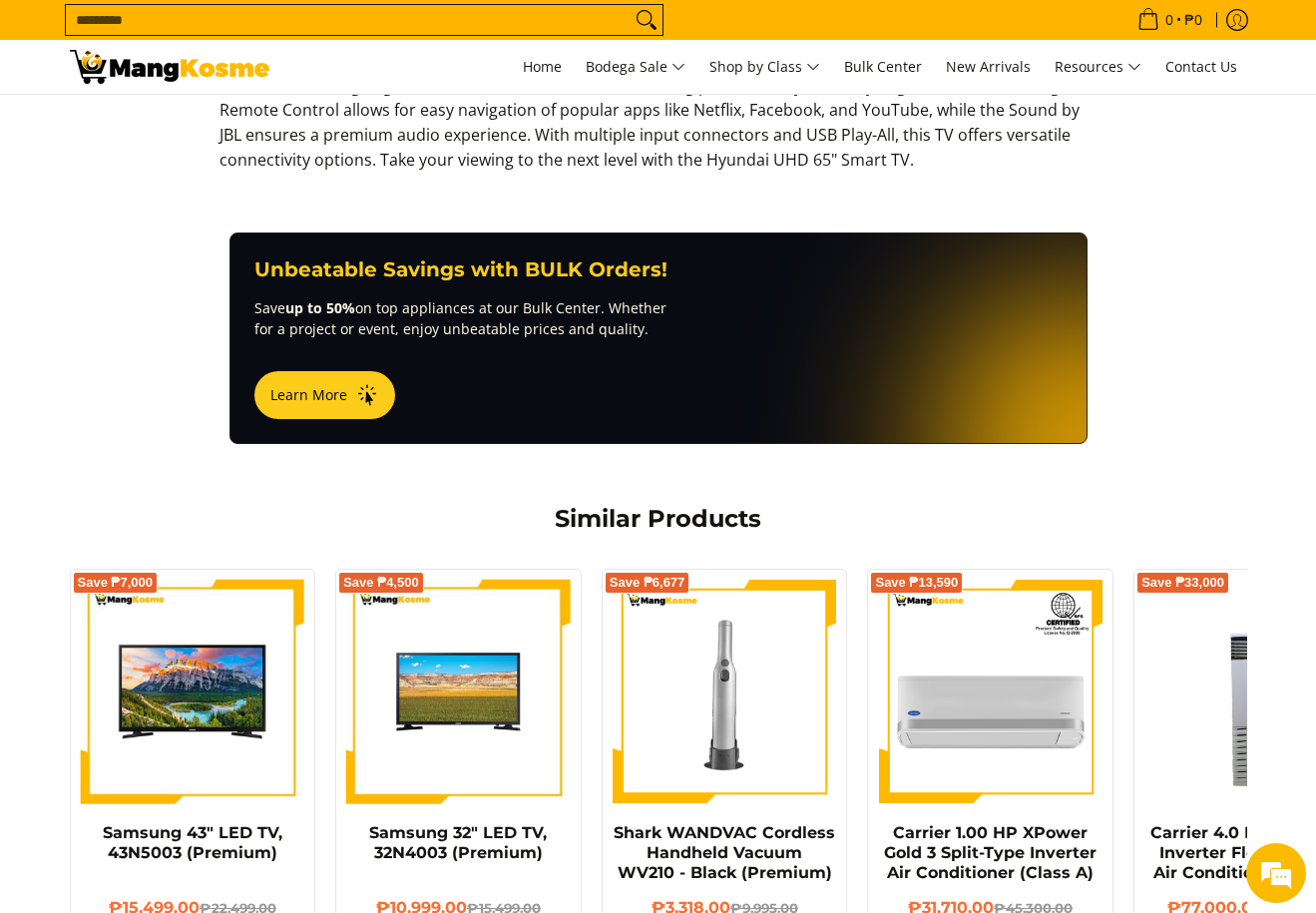 scroll, scrollTop: 1330, scrollLeft: 0, axis: vertical 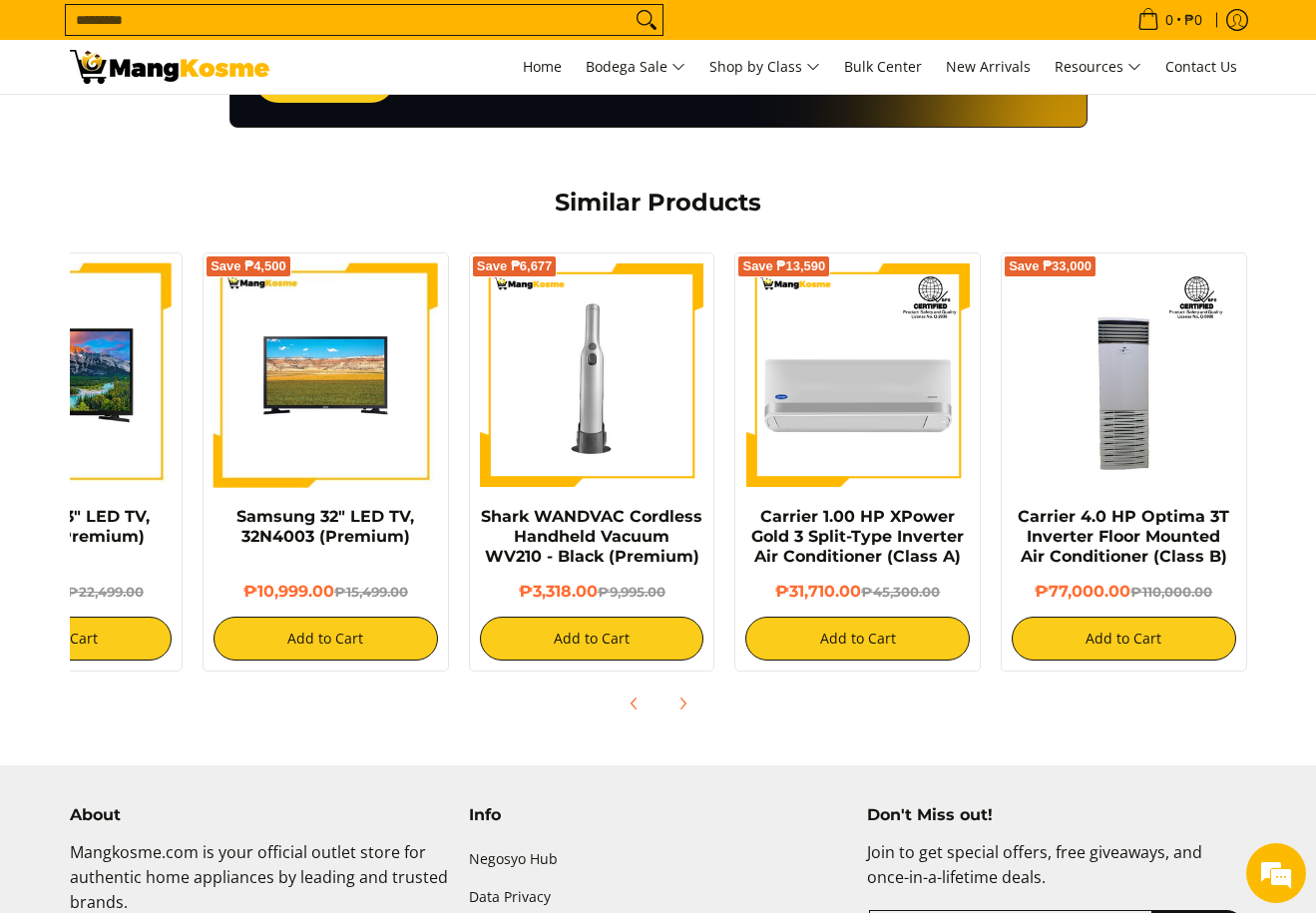 drag, startPoint x: 1163, startPoint y: 467, endPoint x: 734, endPoint y: 414, distance: 432.26149 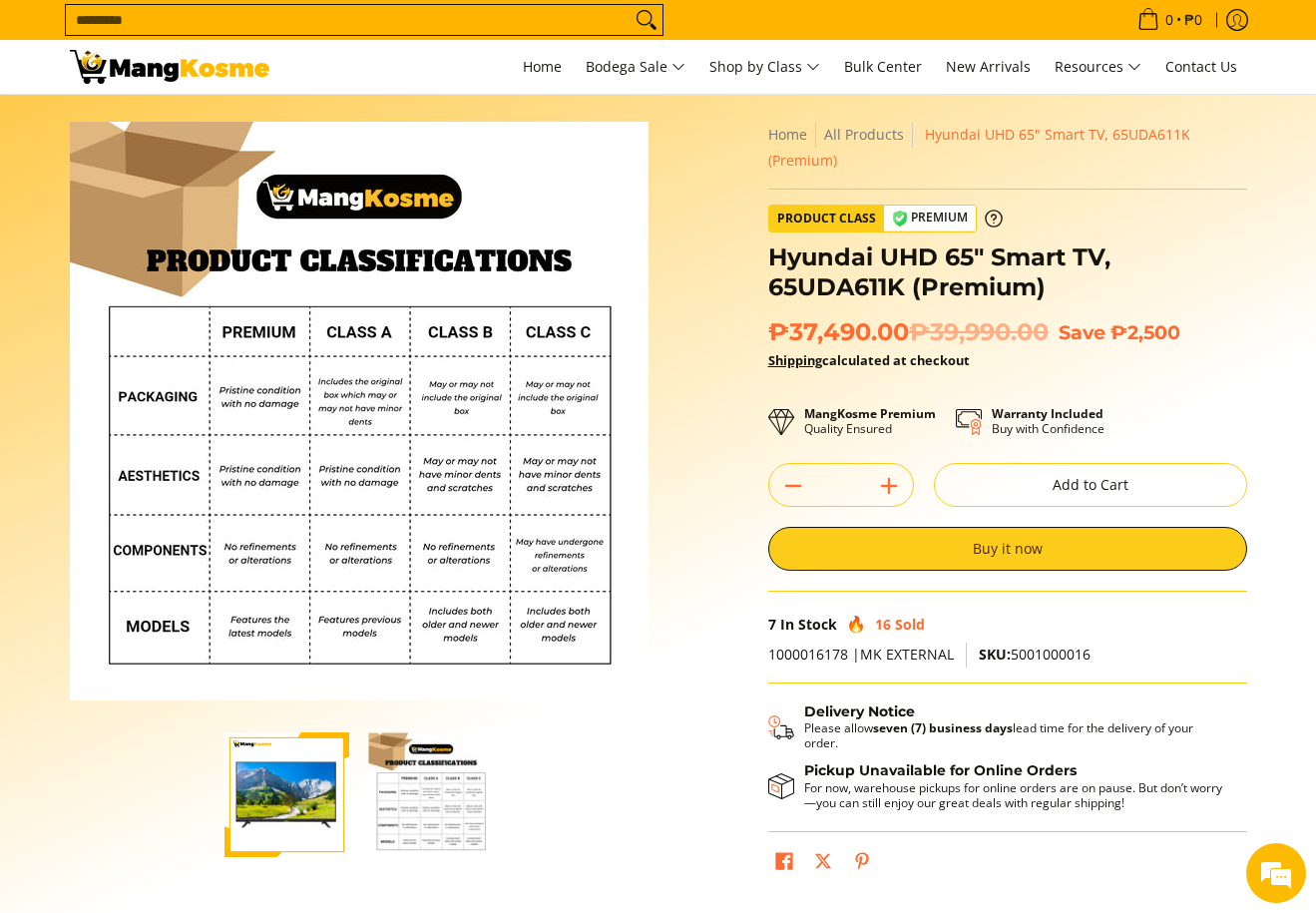 scroll, scrollTop: 0, scrollLeft: 0, axis: both 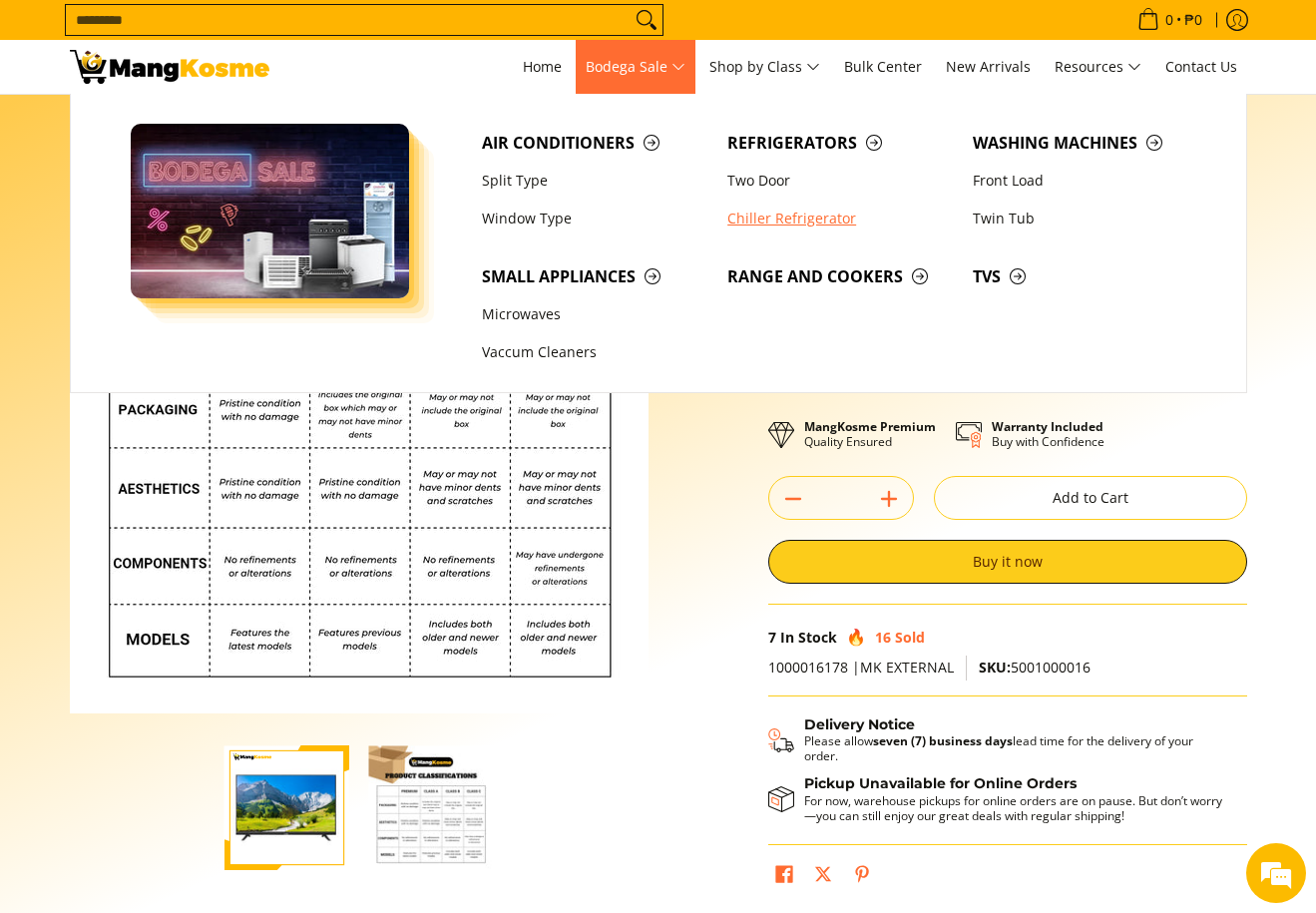 click on "Chiller Refrigerator" at bounding box center (840, 219) 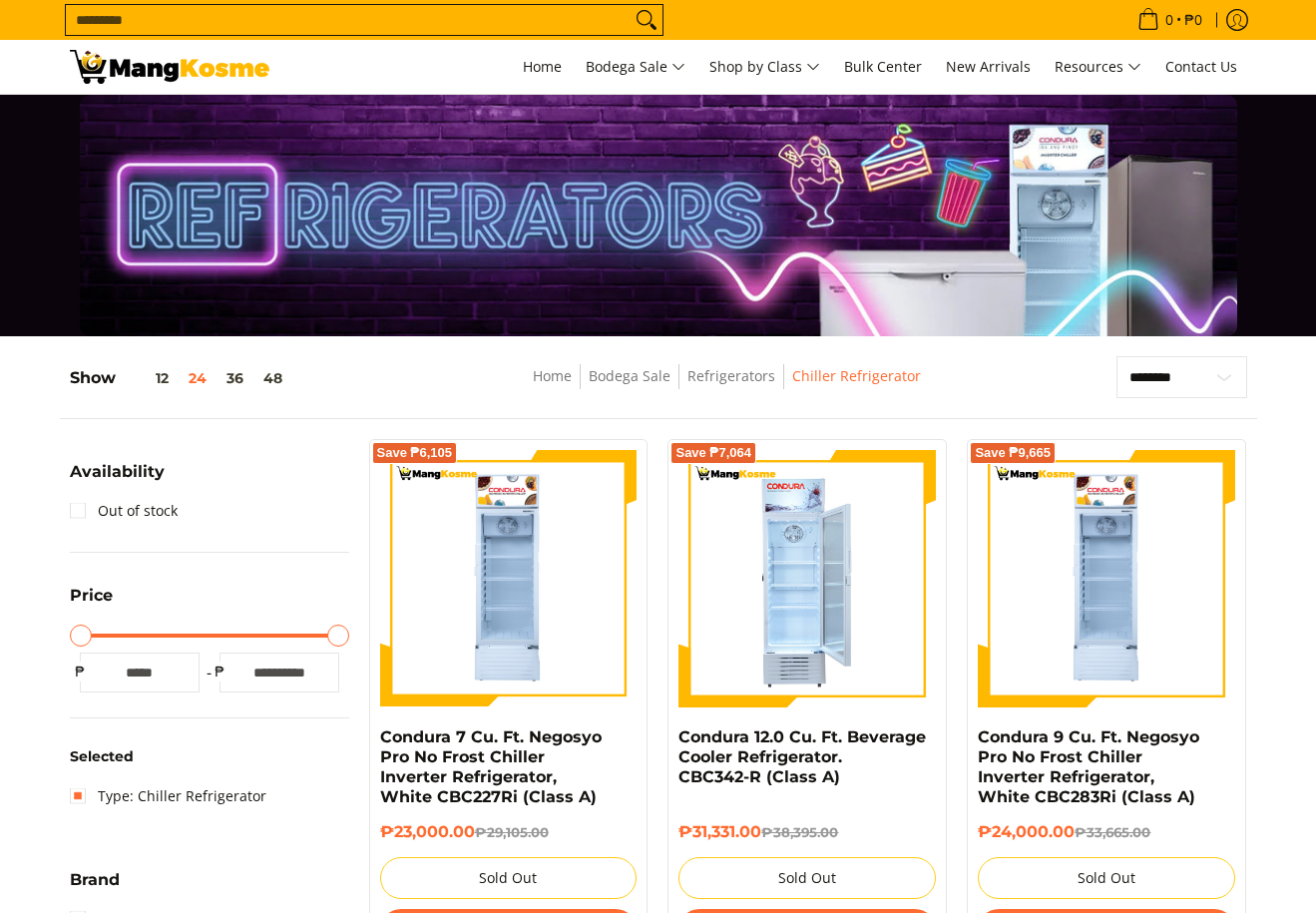 scroll, scrollTop: 0, scrollLeft: 0, axis: both 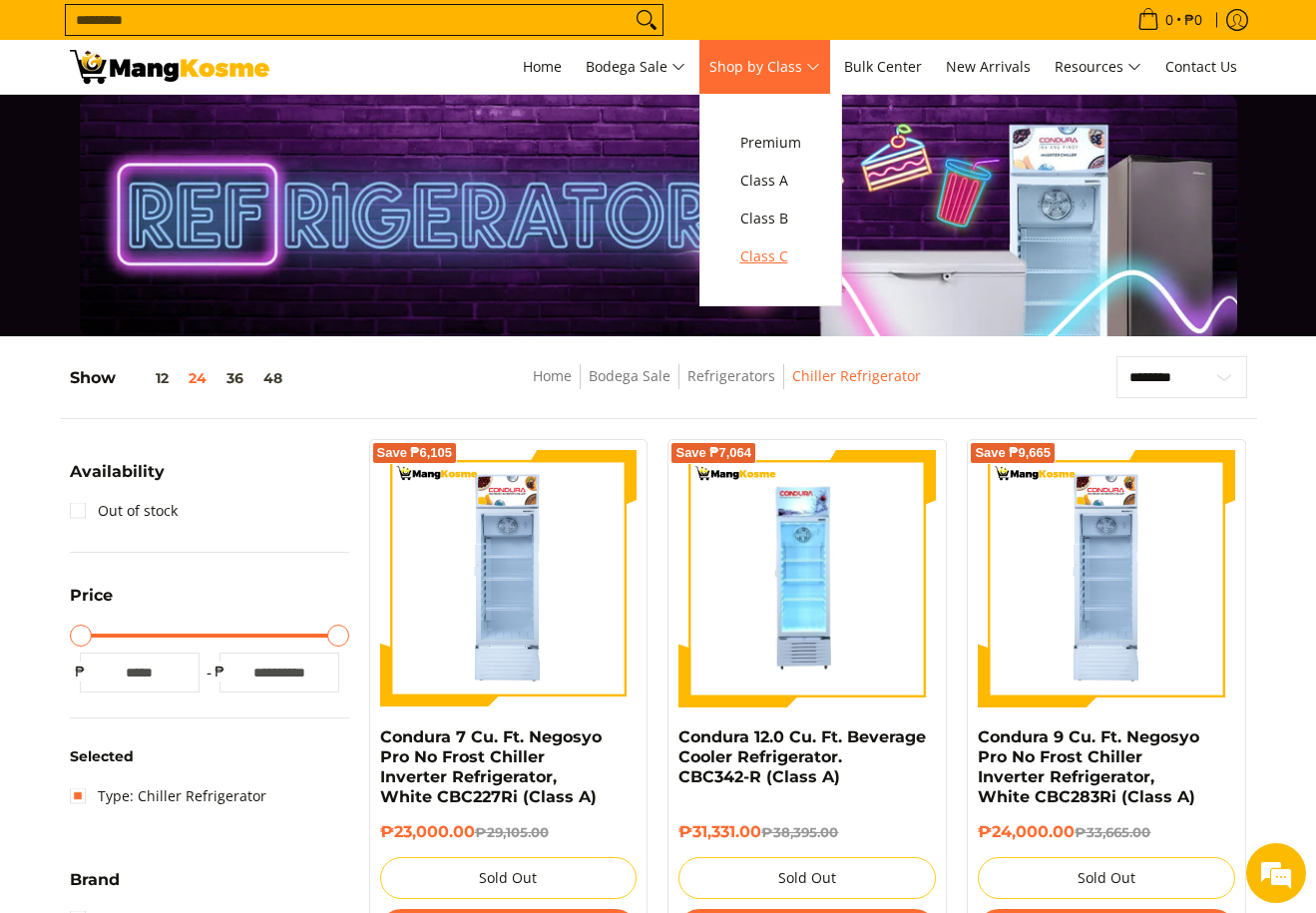 click on "Class C" at bounding box center (770, 256) 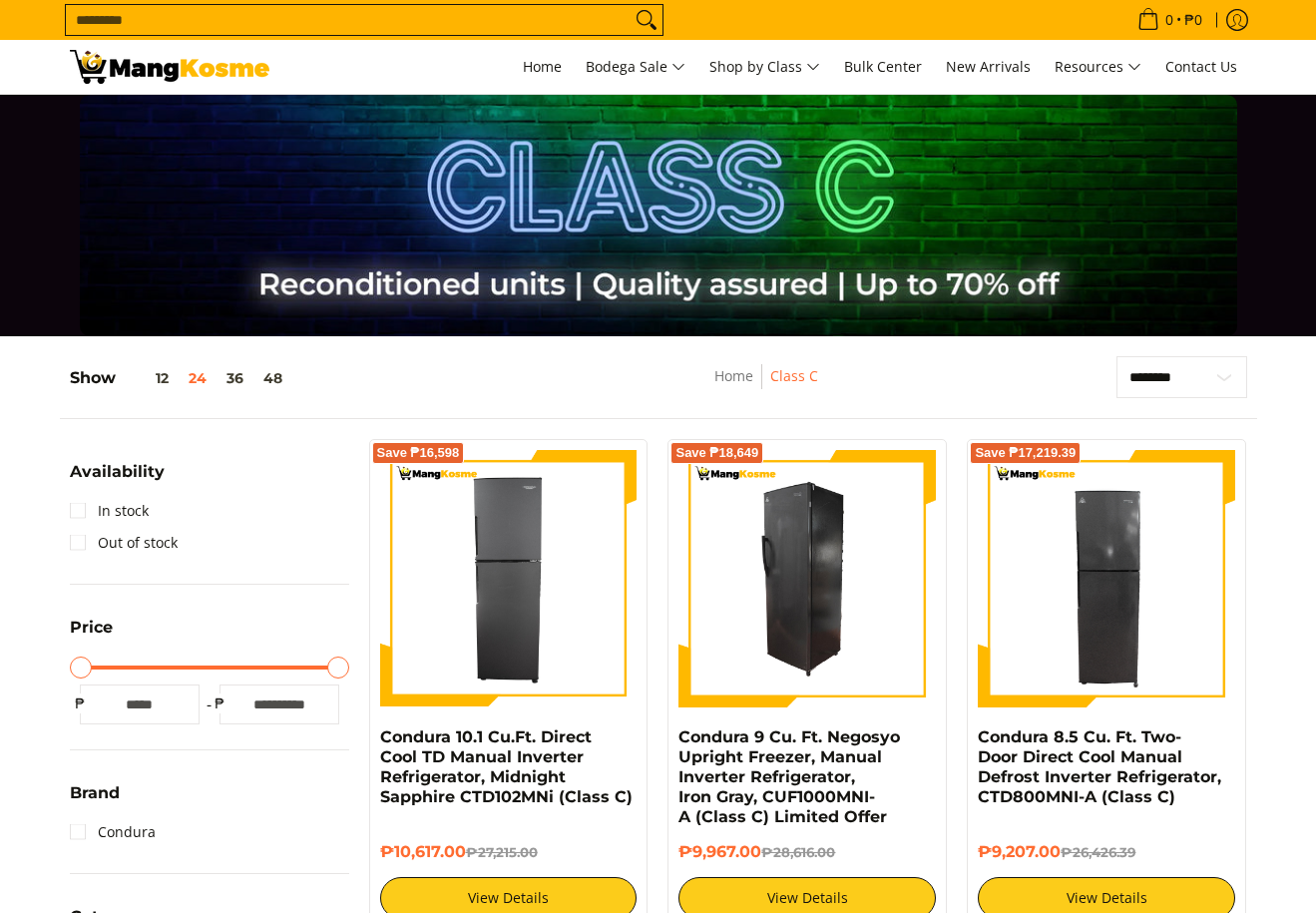 scroll, scrollTop: 0, scrollLeft: 0, axis: both 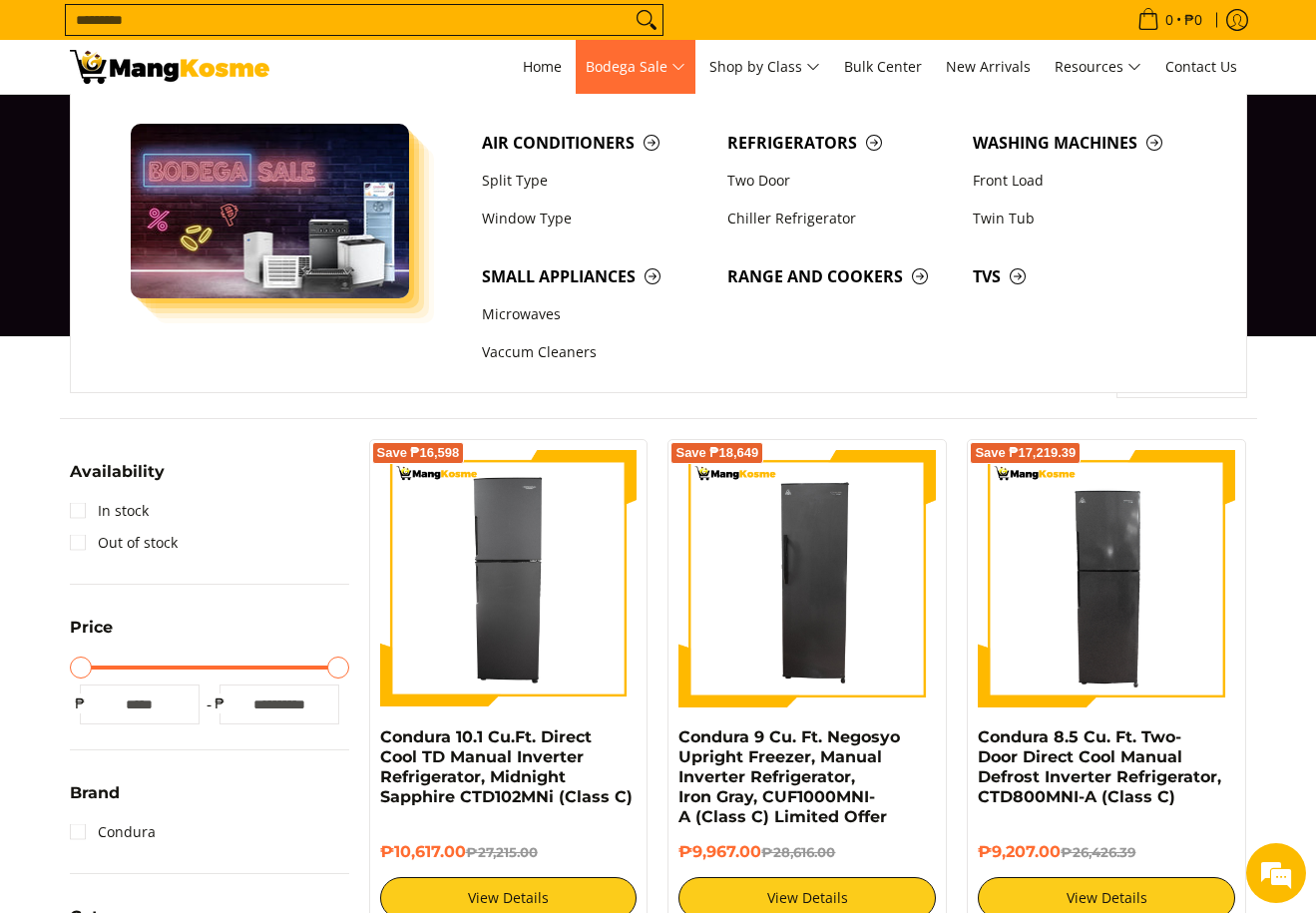 click on "Bodega Sale" at bounding box center (636, 67) 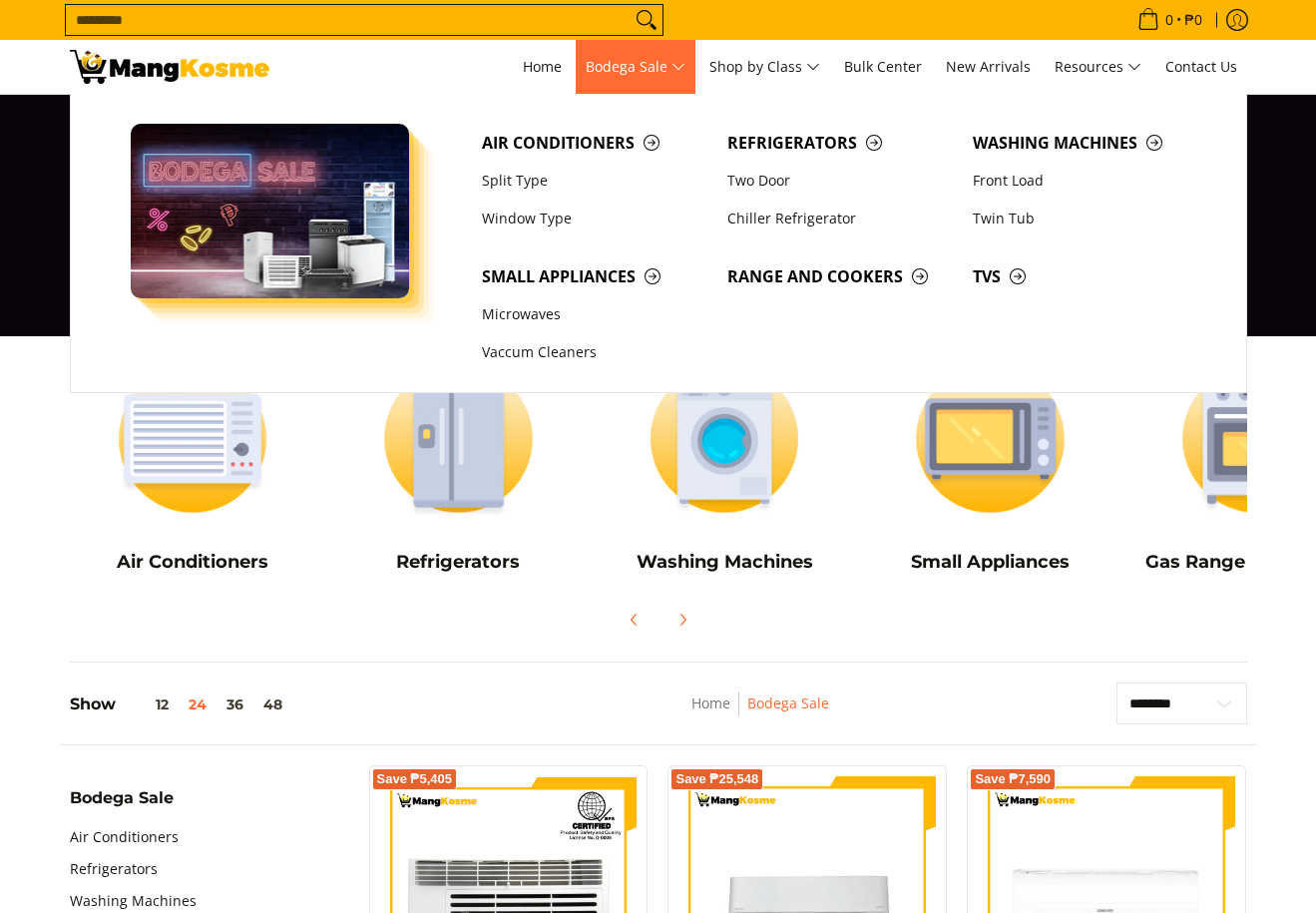 scroll, scrollTop: 0, scrollLeft: 0, axis: both 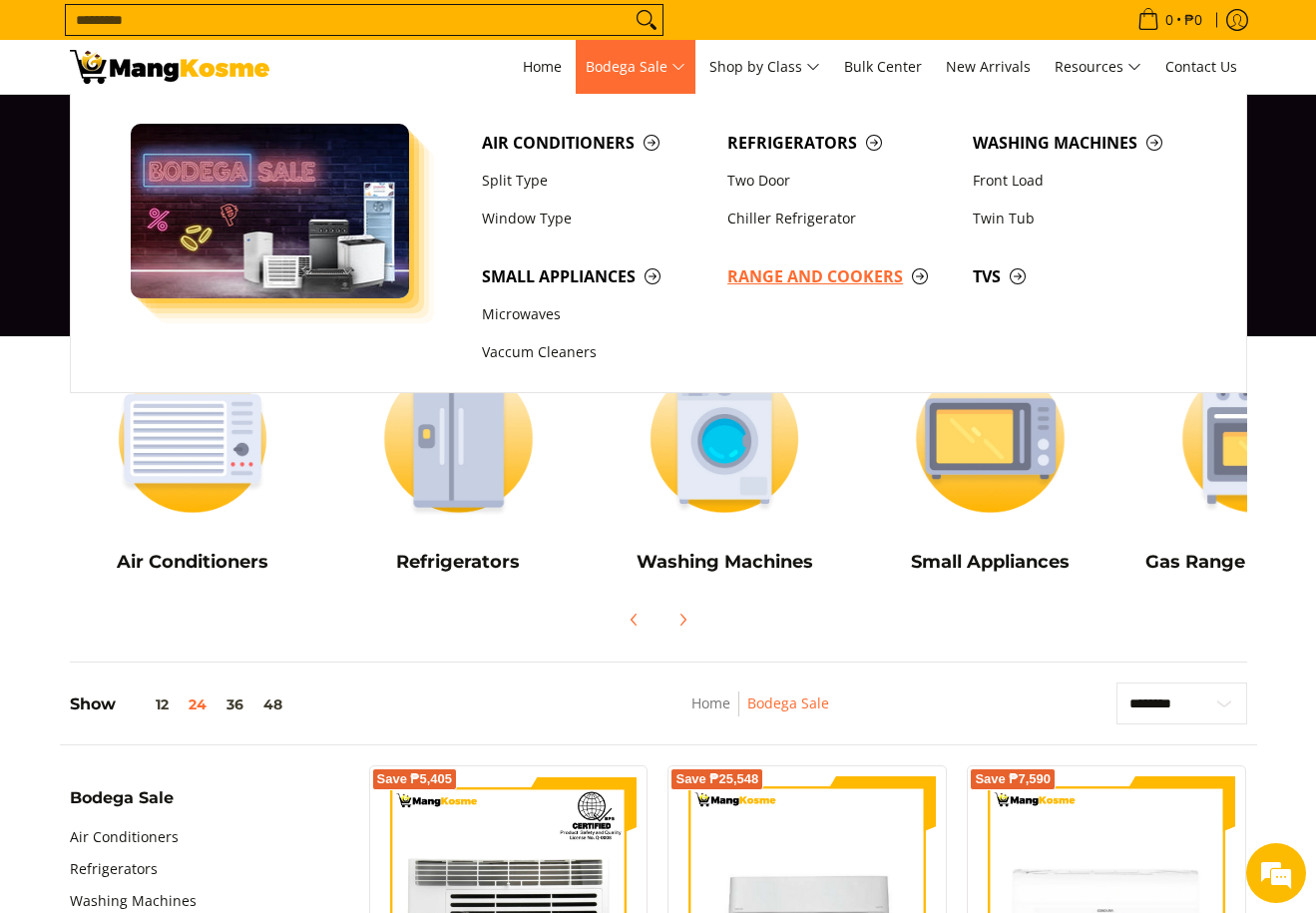click on "Range and Cookers" at bounding box center [840, 276] 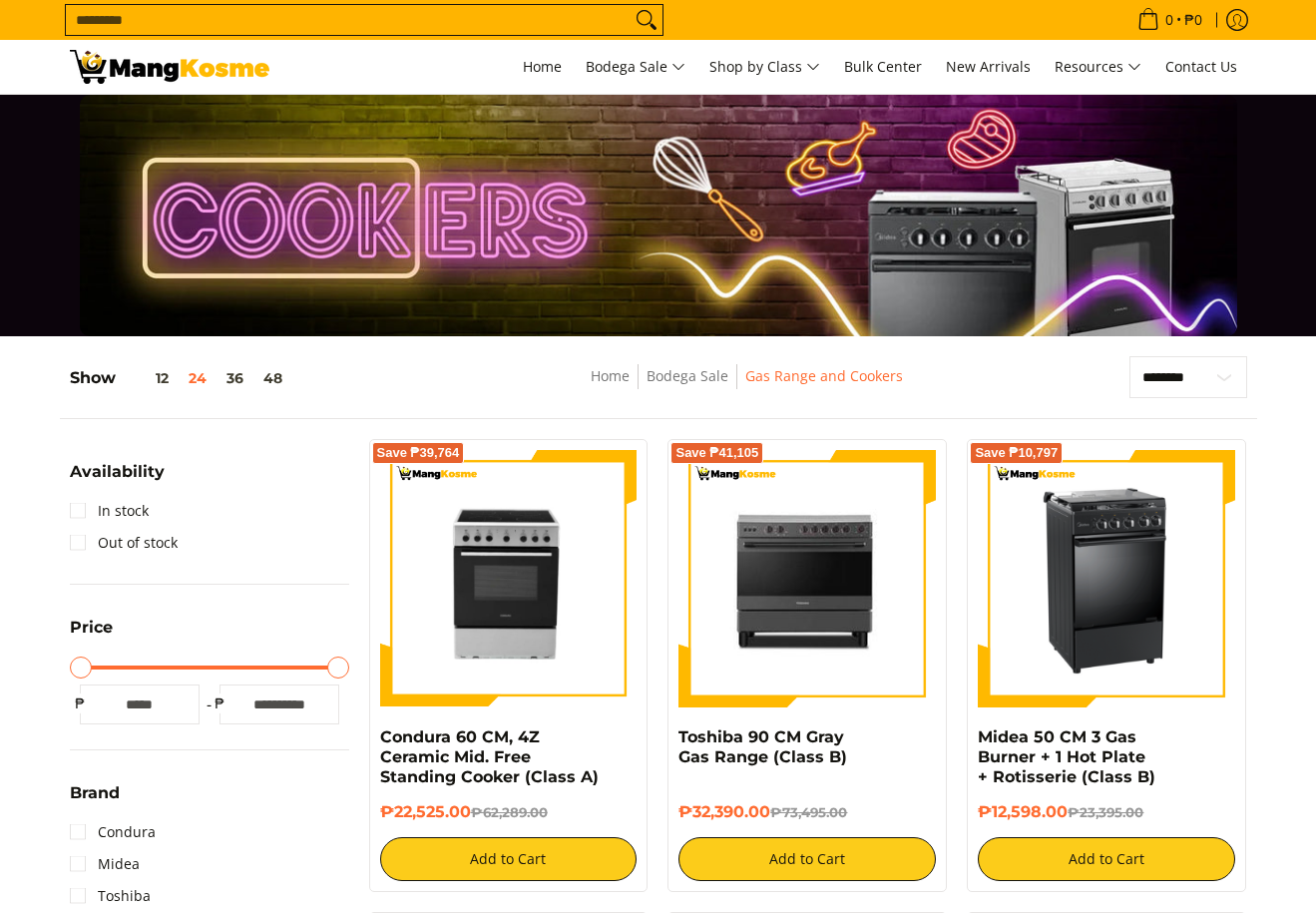 scroll, scrollTop: 0, scrollLeft: 0, axis: both 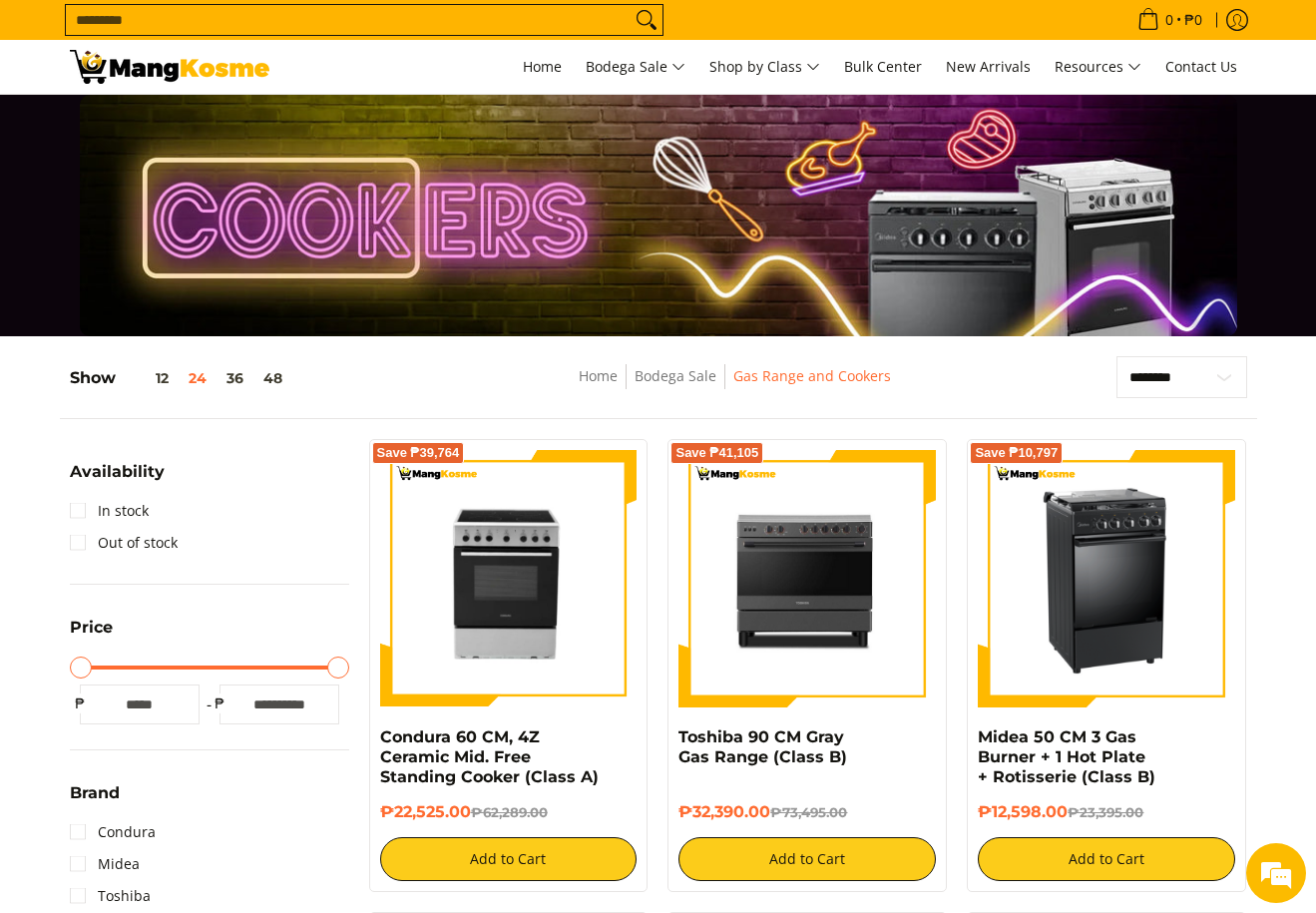click on "Search..." at bounding box center [348, 20] 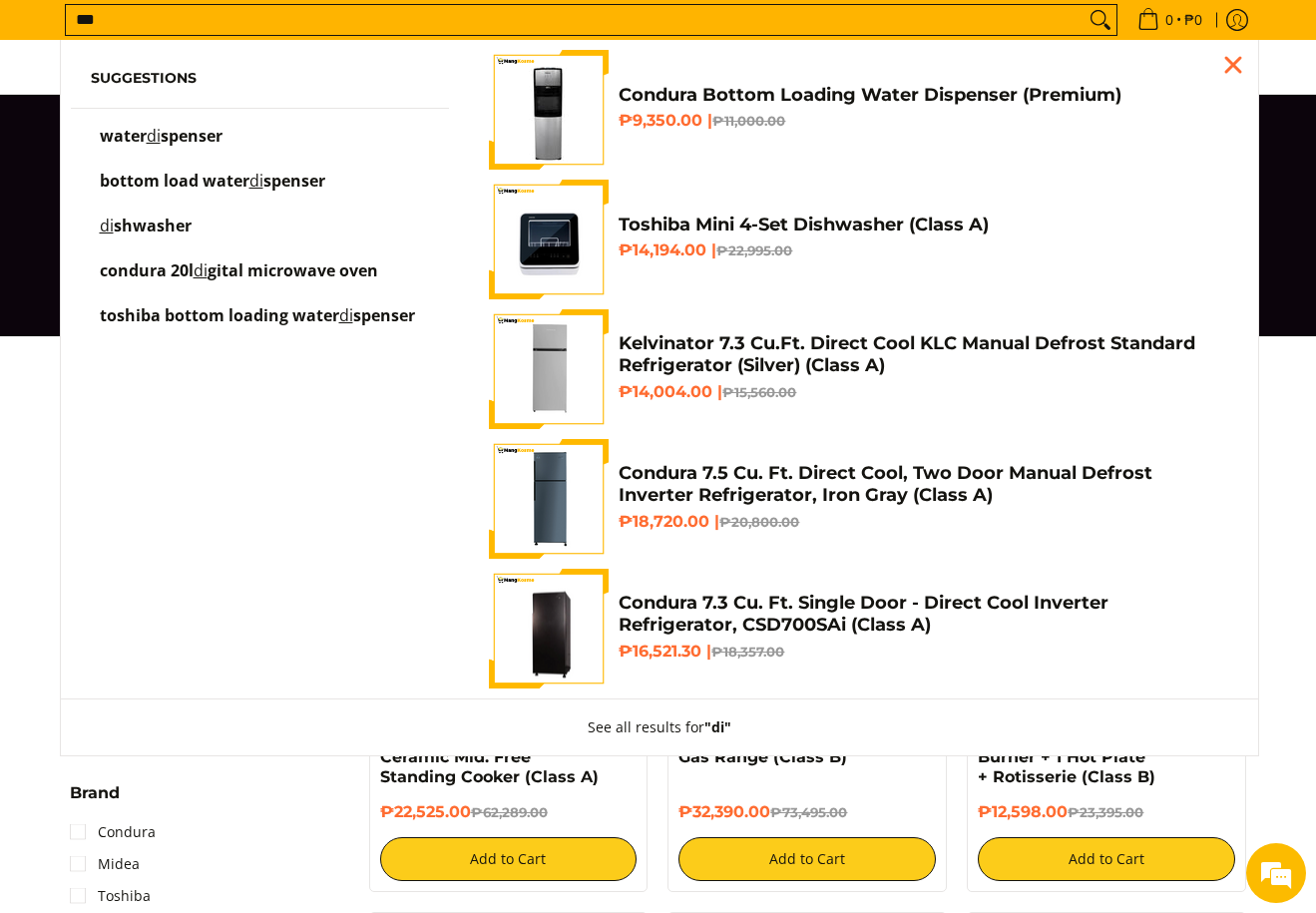 scroll, scrollTop: 0, scrollLeft: 0, axis: both 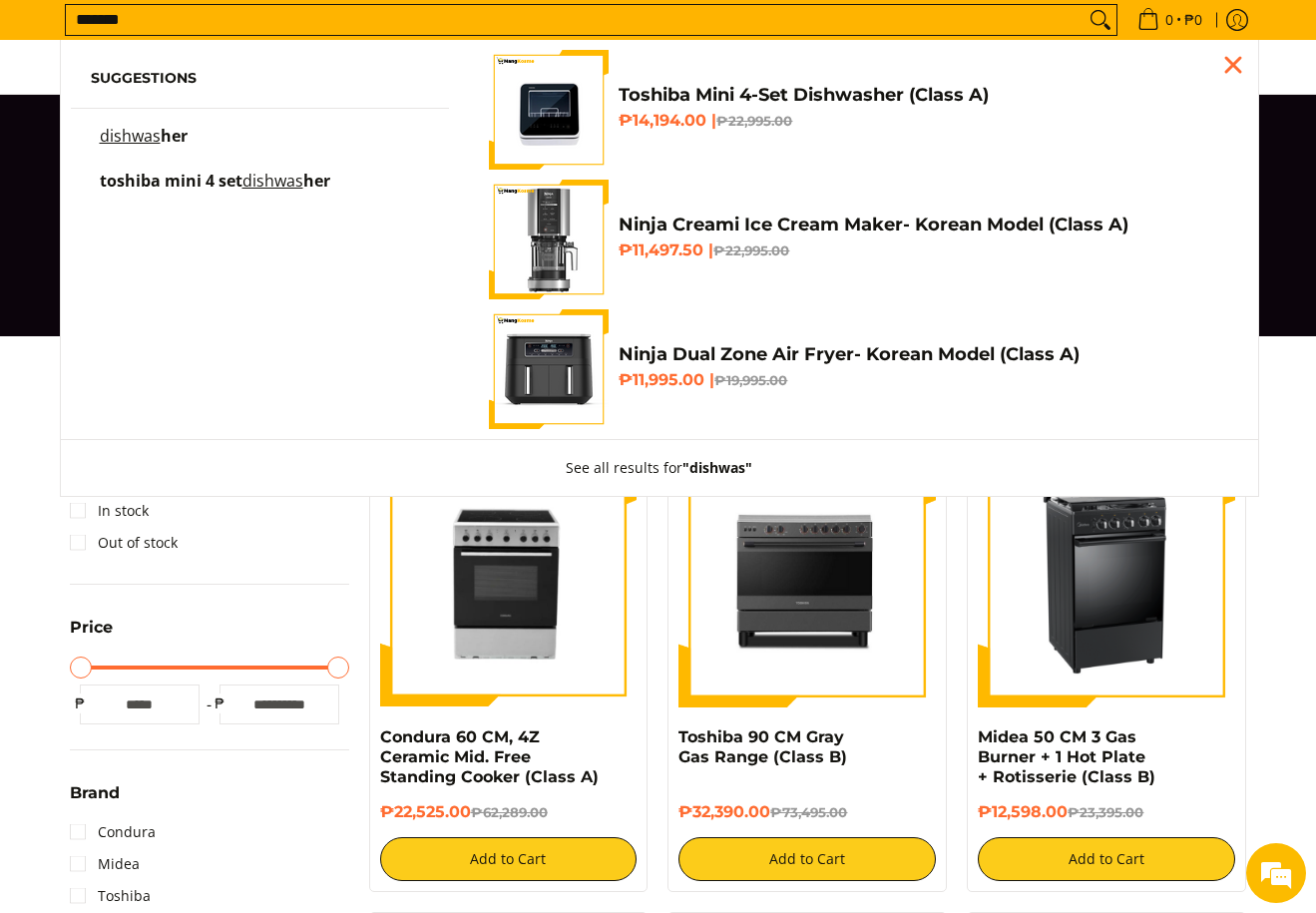 type on "*******" 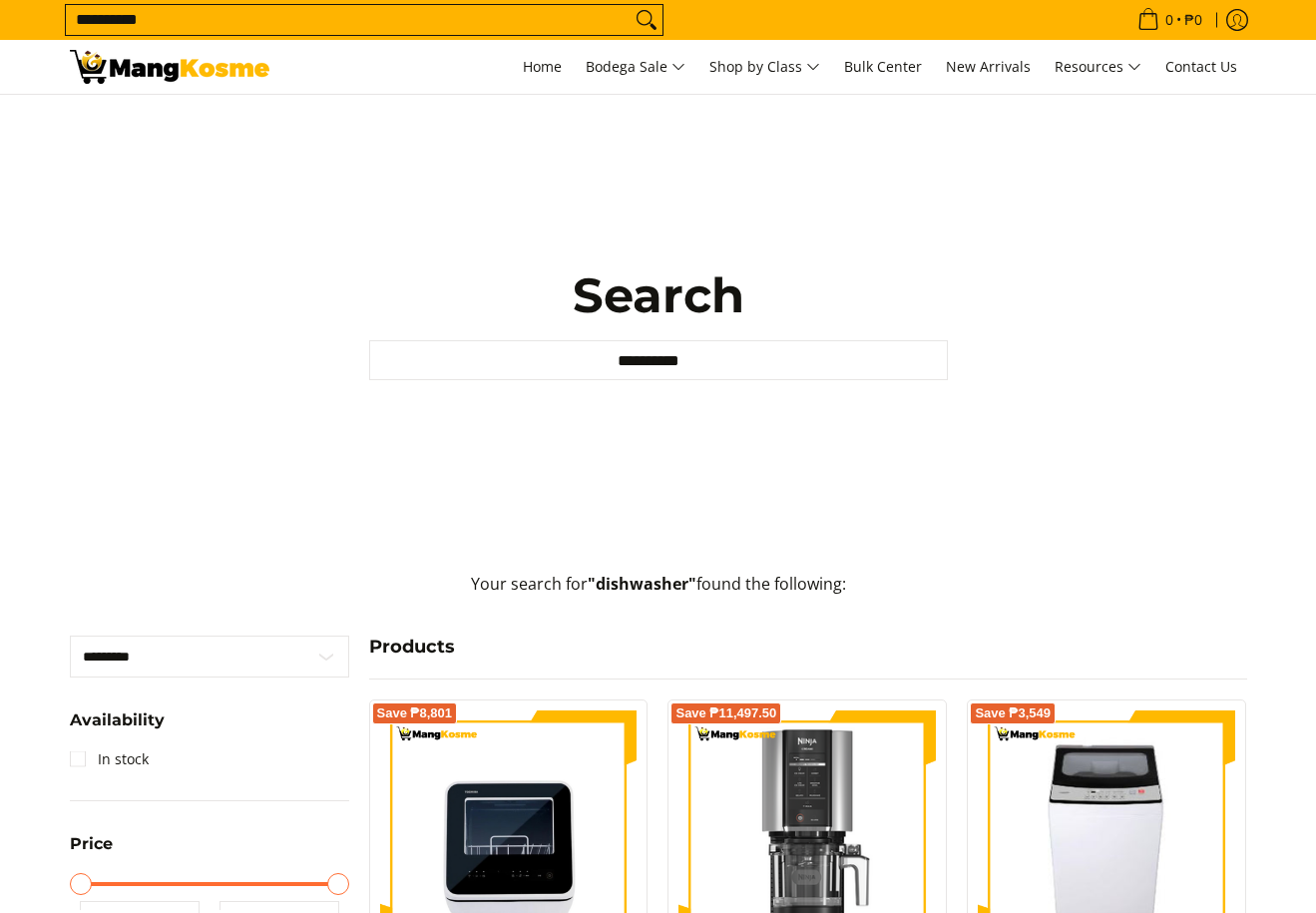 scroll, scrollTop: 0, scrollLeft: 0, axis: both 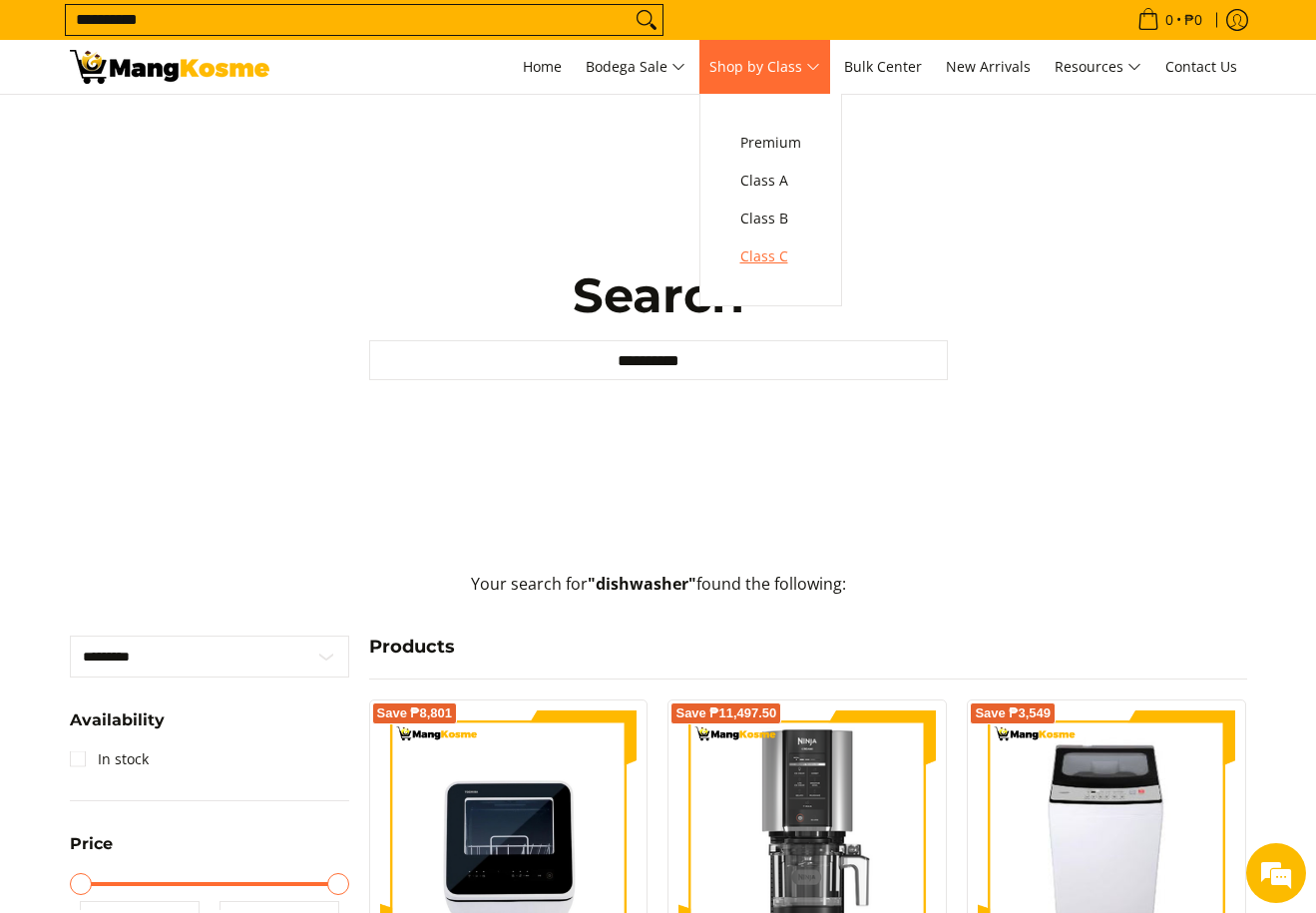 click on "Class C" at bounding box center [770, 256] 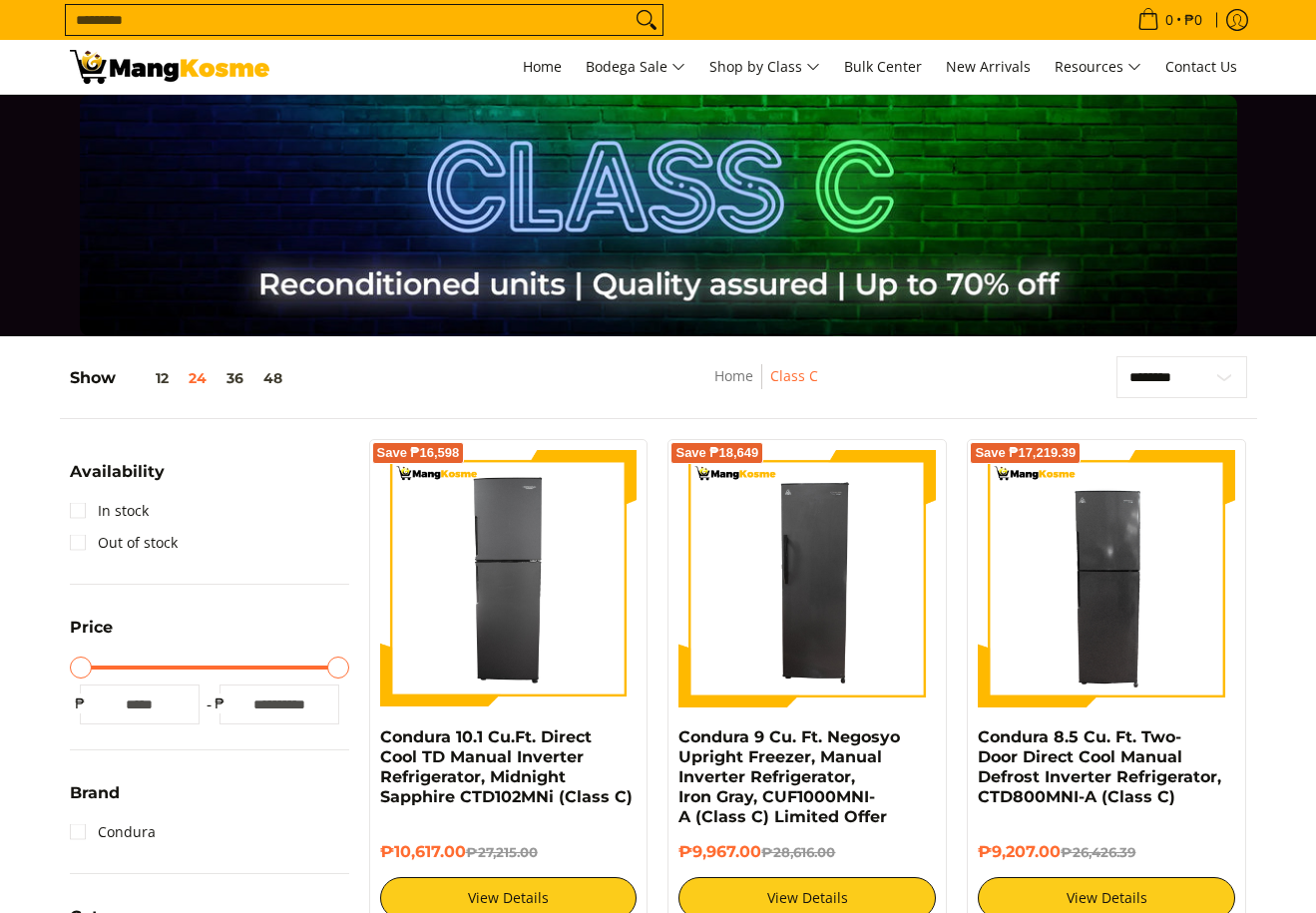 scroll, scrollTop: 0, scrollLeft: 0, axis: both 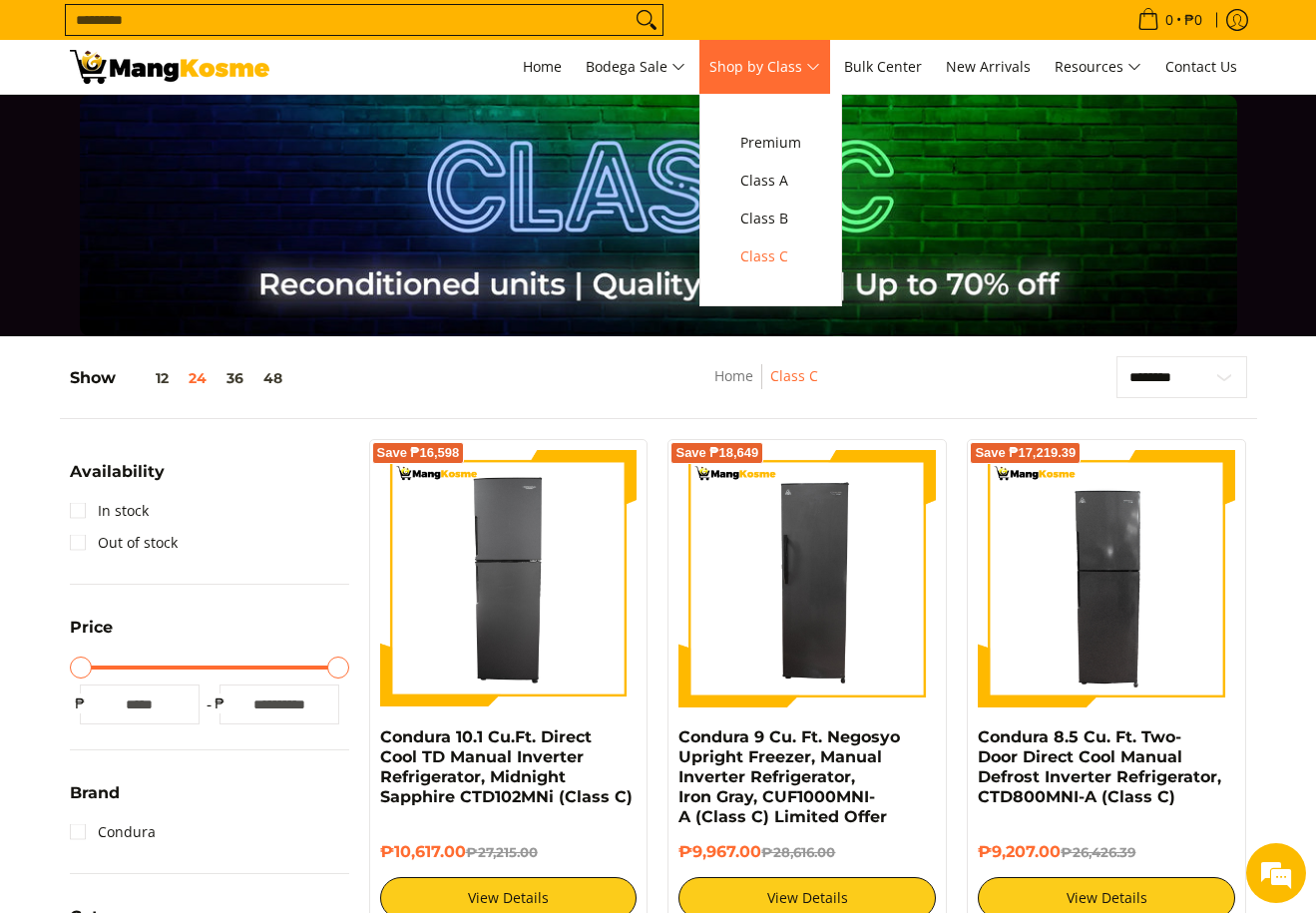 click on "Shop by Class" at bounding box center [764, 67] 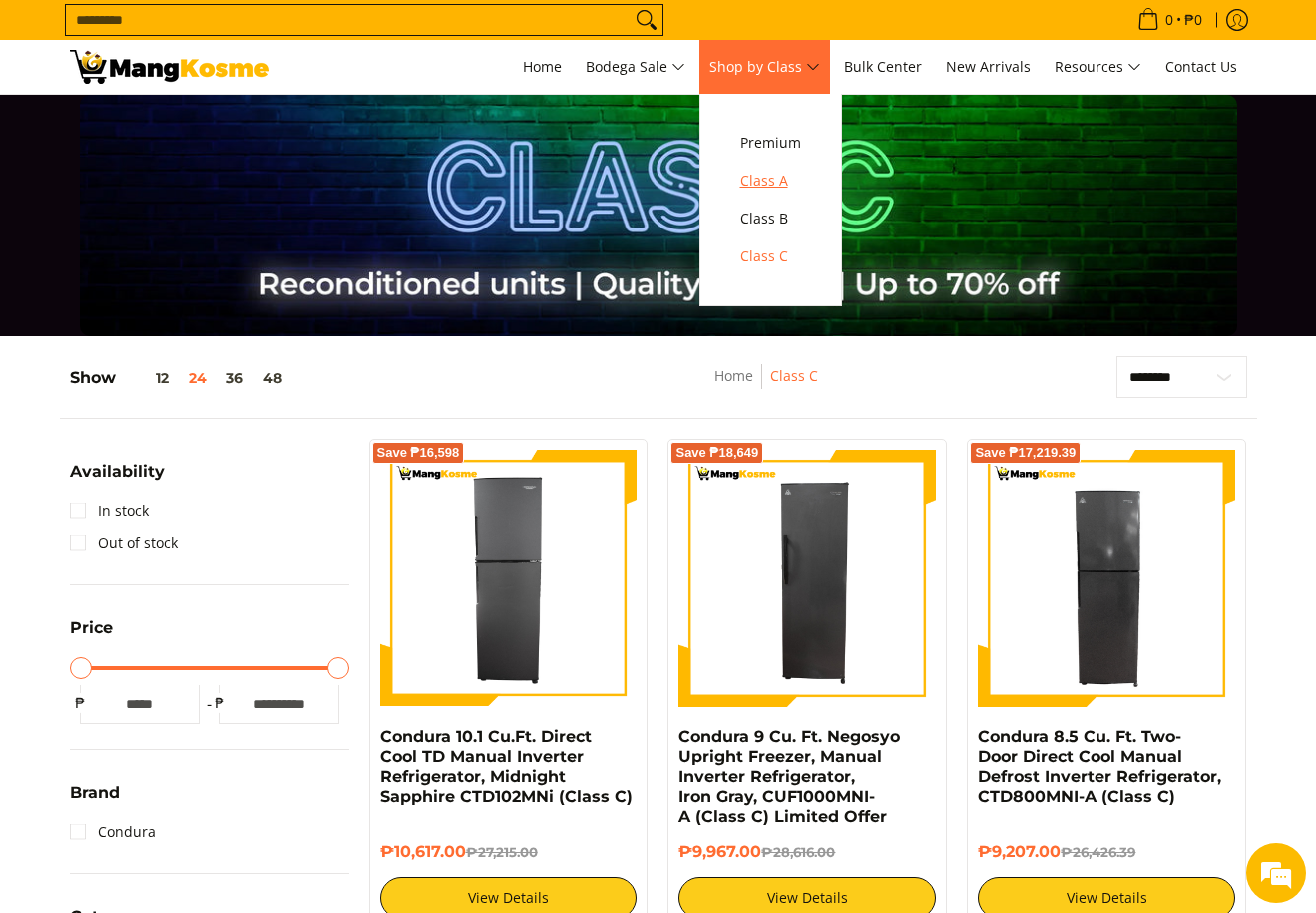 click on "Class A" at bounding box center [770, 181] 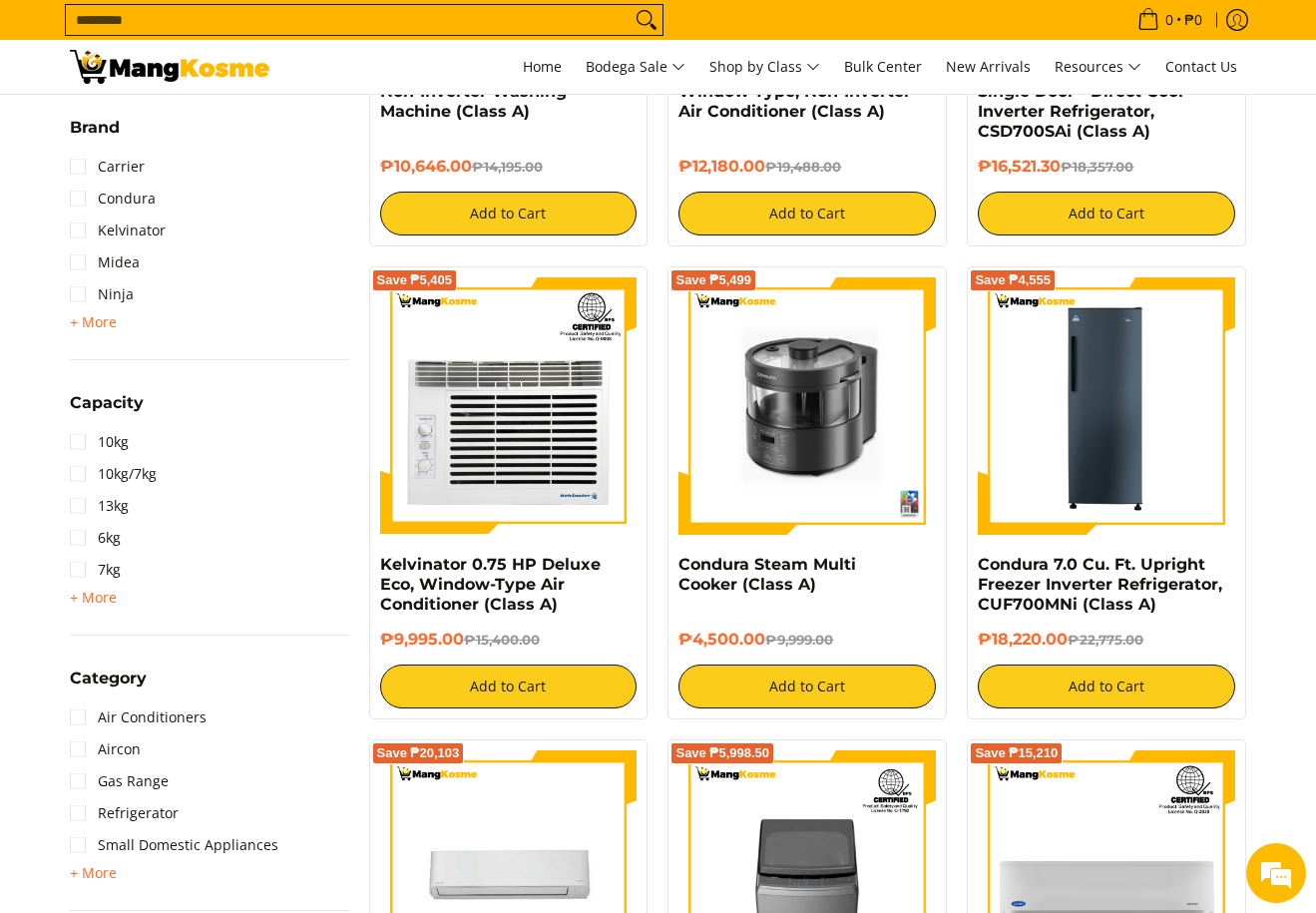 scroll, scrollTop: 666, scrollLeft: 0, axis: vertical 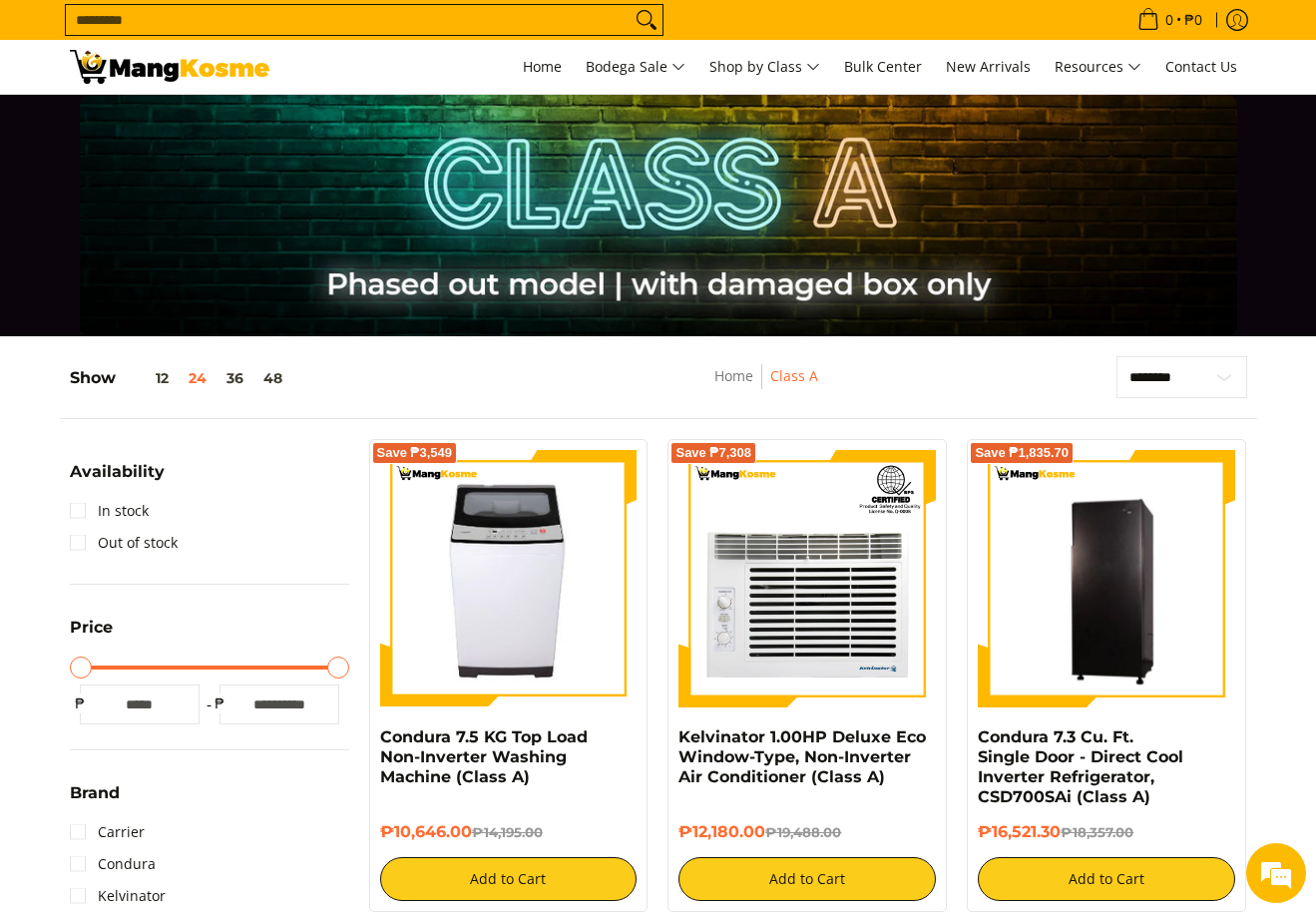 click on "Search..." at bounding box center [348, 20] 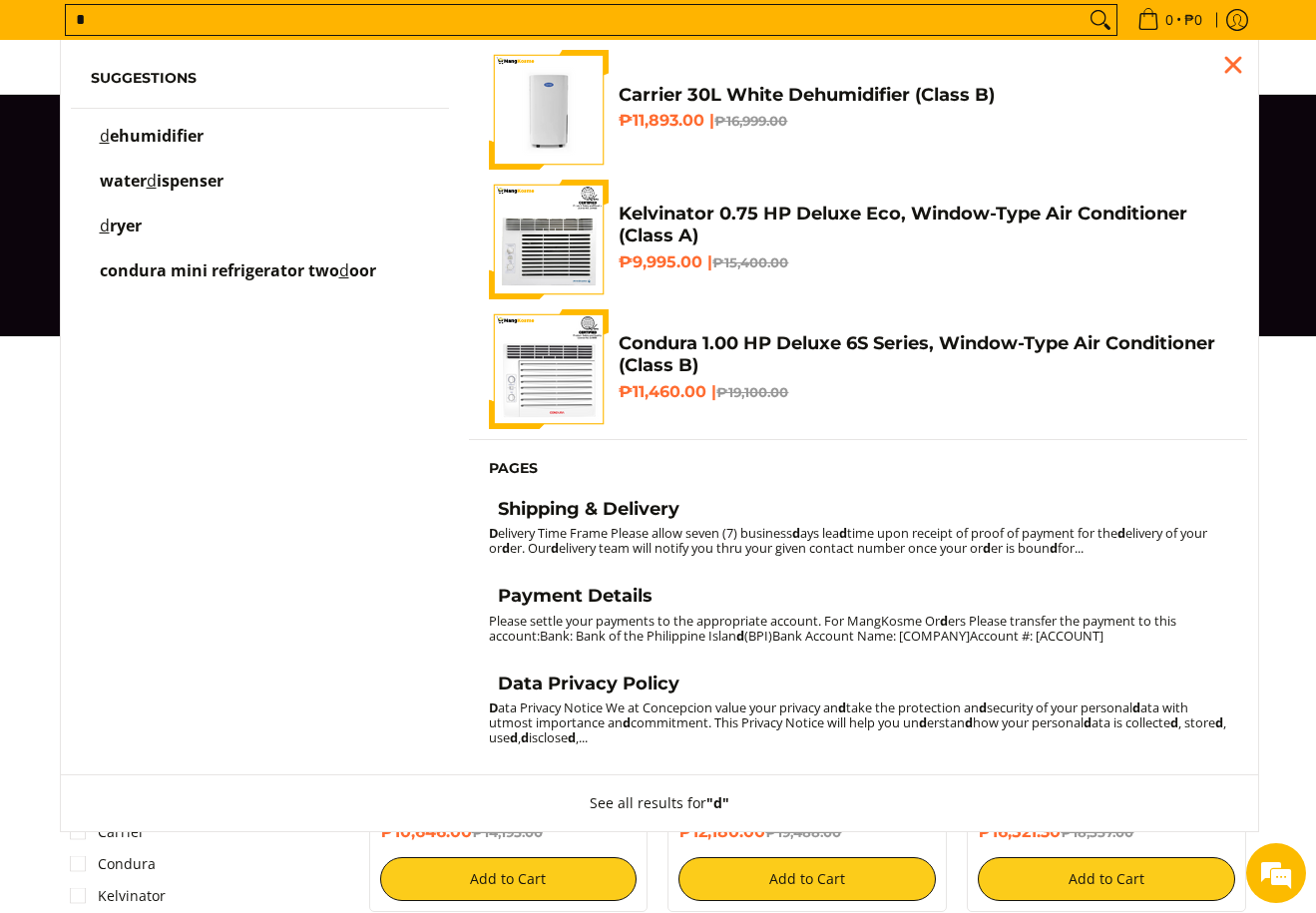 type on "*" 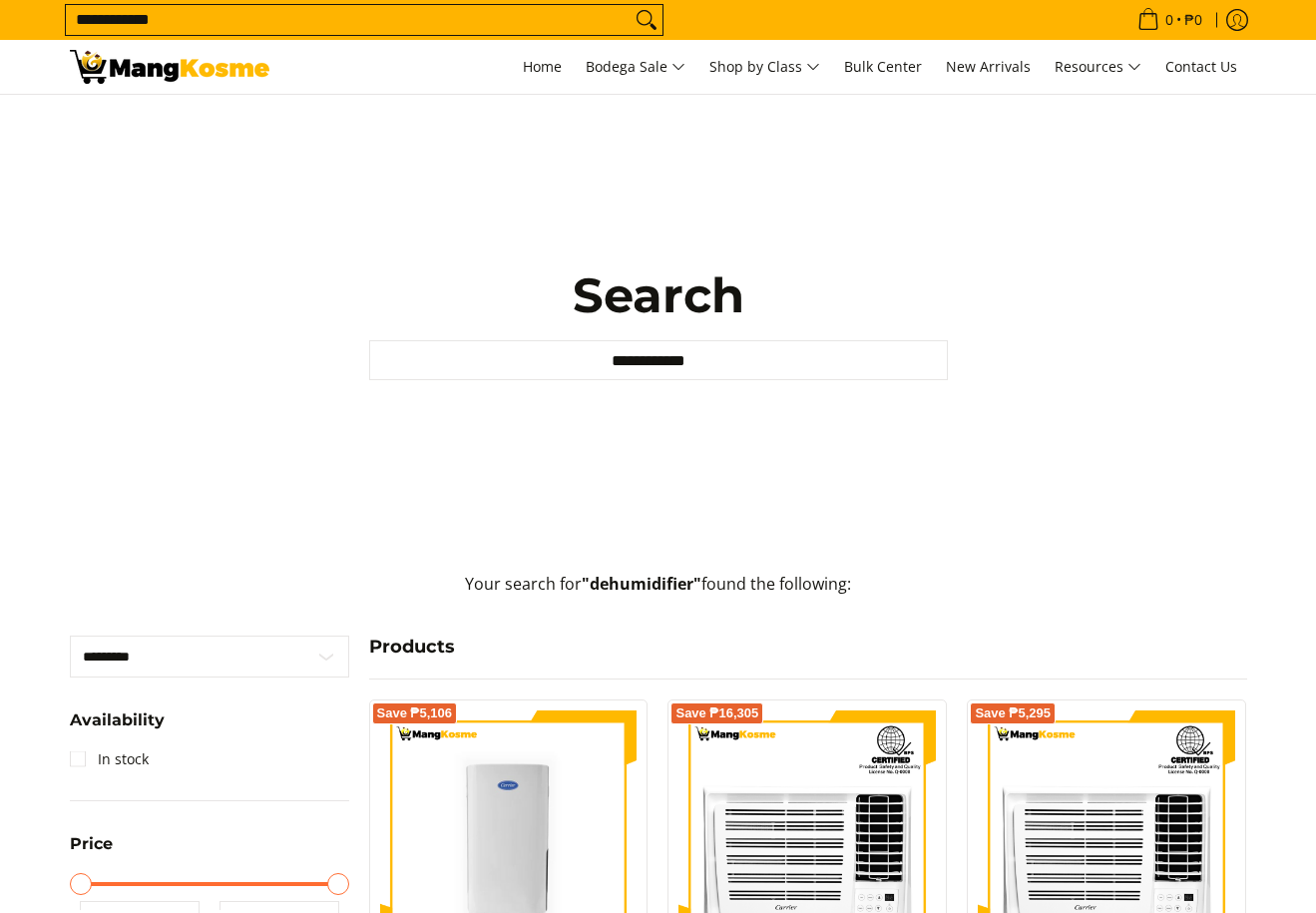scroll, scrollTop: 0, scrollLeft: 0, axis: both 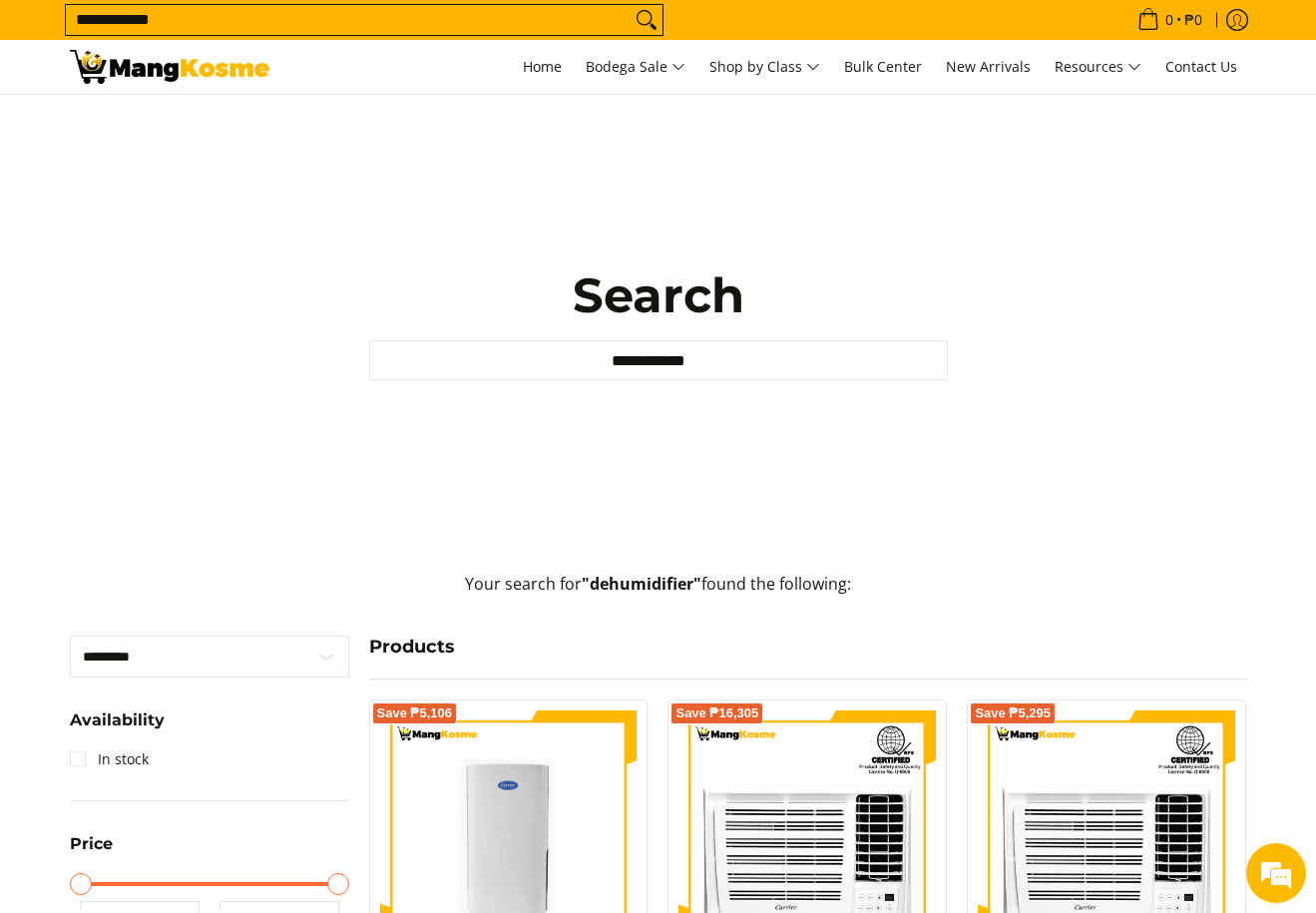 click on "**********" at bounding box center [348, 20] 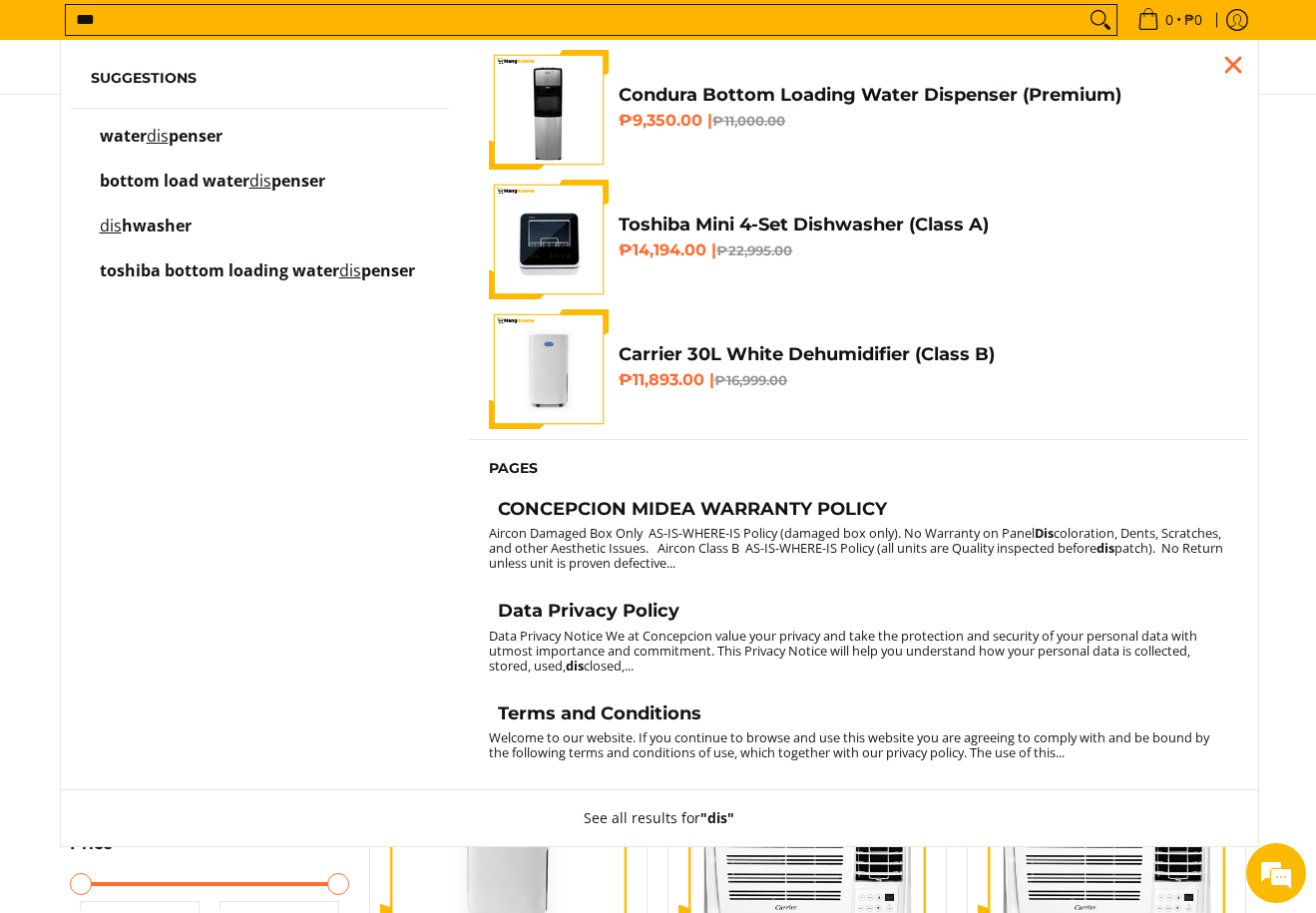 type on "***" 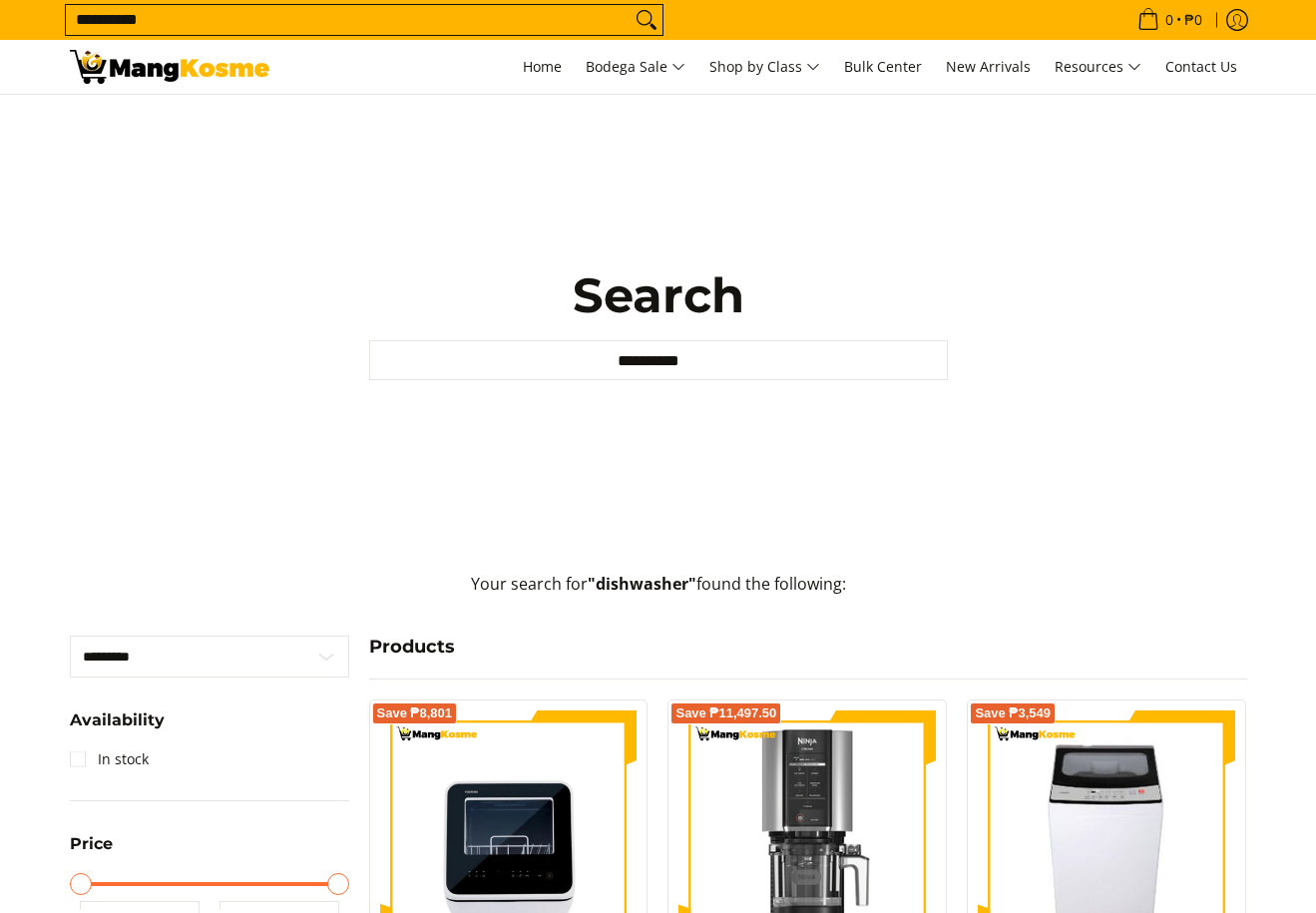 scroll, scrollTop: 123, scrollLeft: 0, axis: vertical 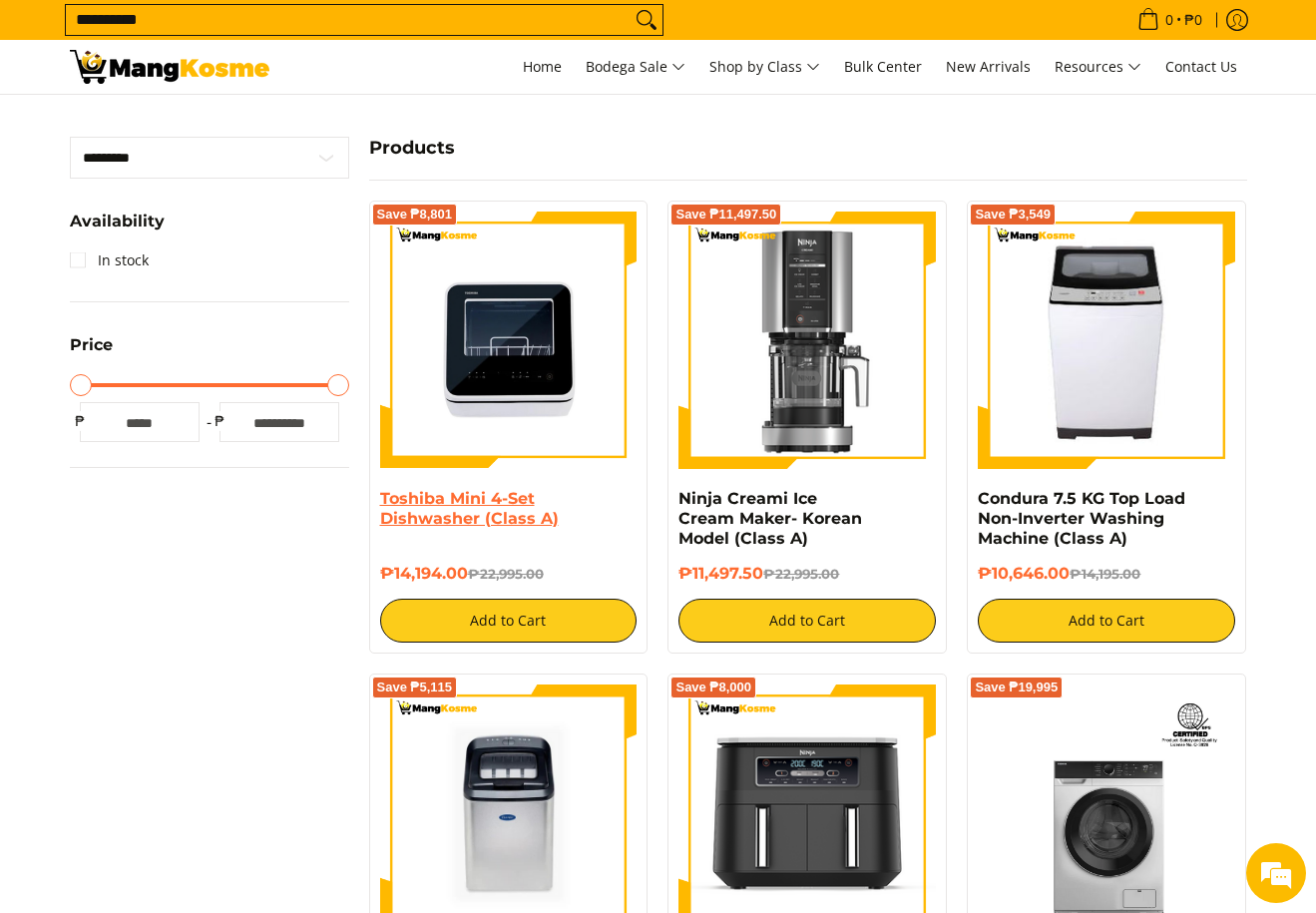 click on "Toshiba Mini 4-Set Dishwasher (Class A)" at bounding box center (469, 508) 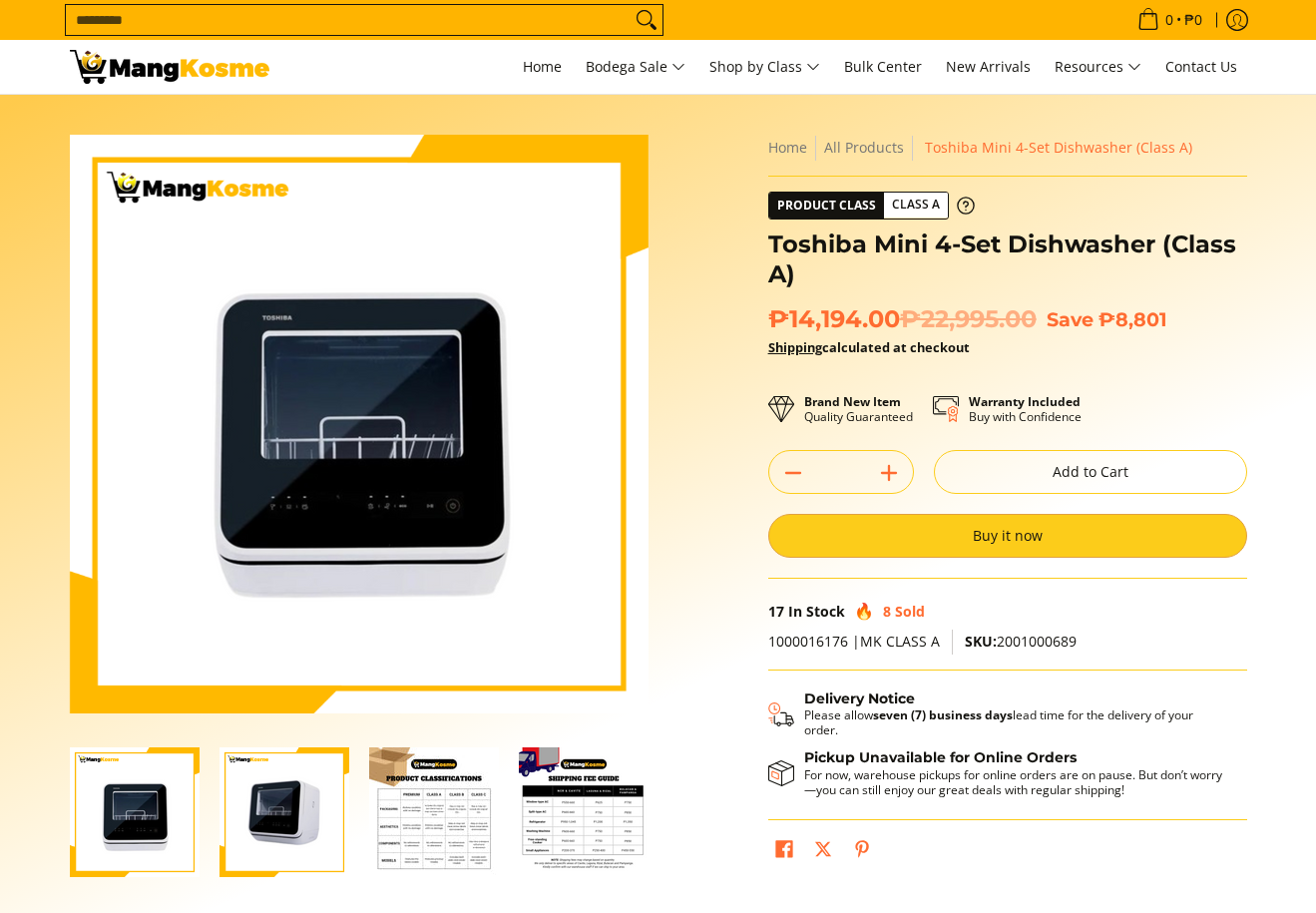 scroll, scrollTop: 0, scrollLeft: 0, axis: both 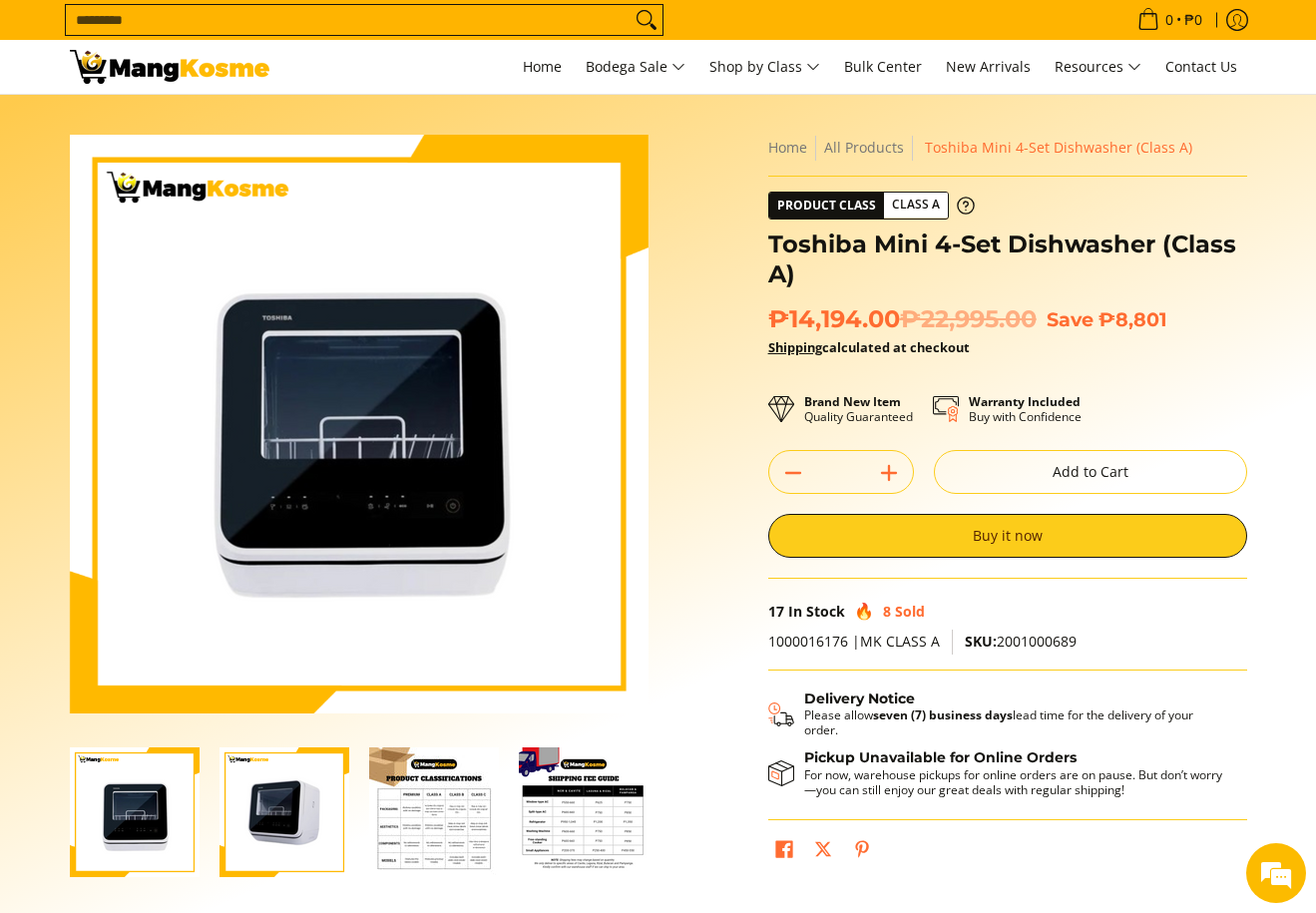 click at bounding box center (434, 812) 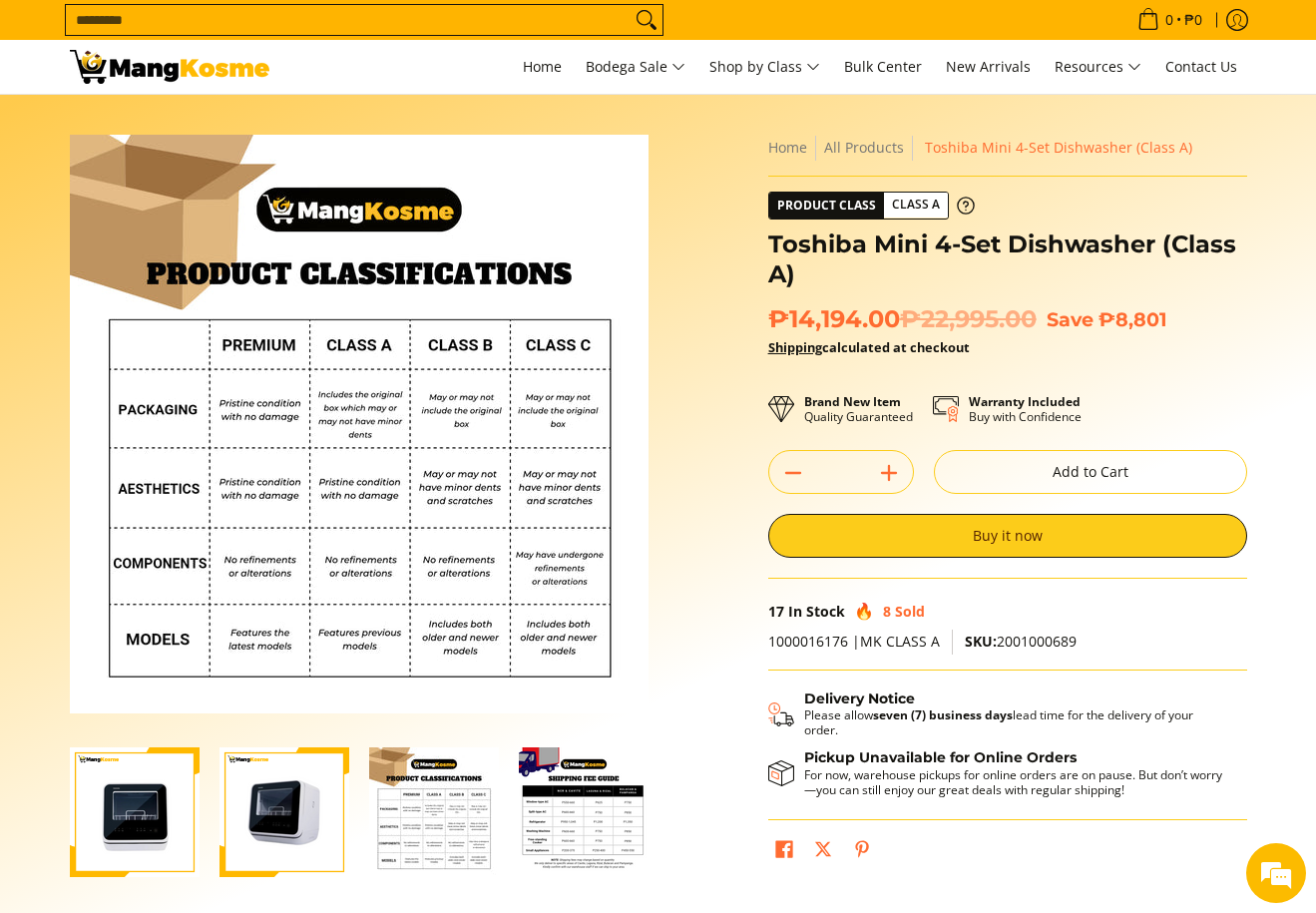 scroll, scrollTop: 0, scrollLeft: 0, axis: both 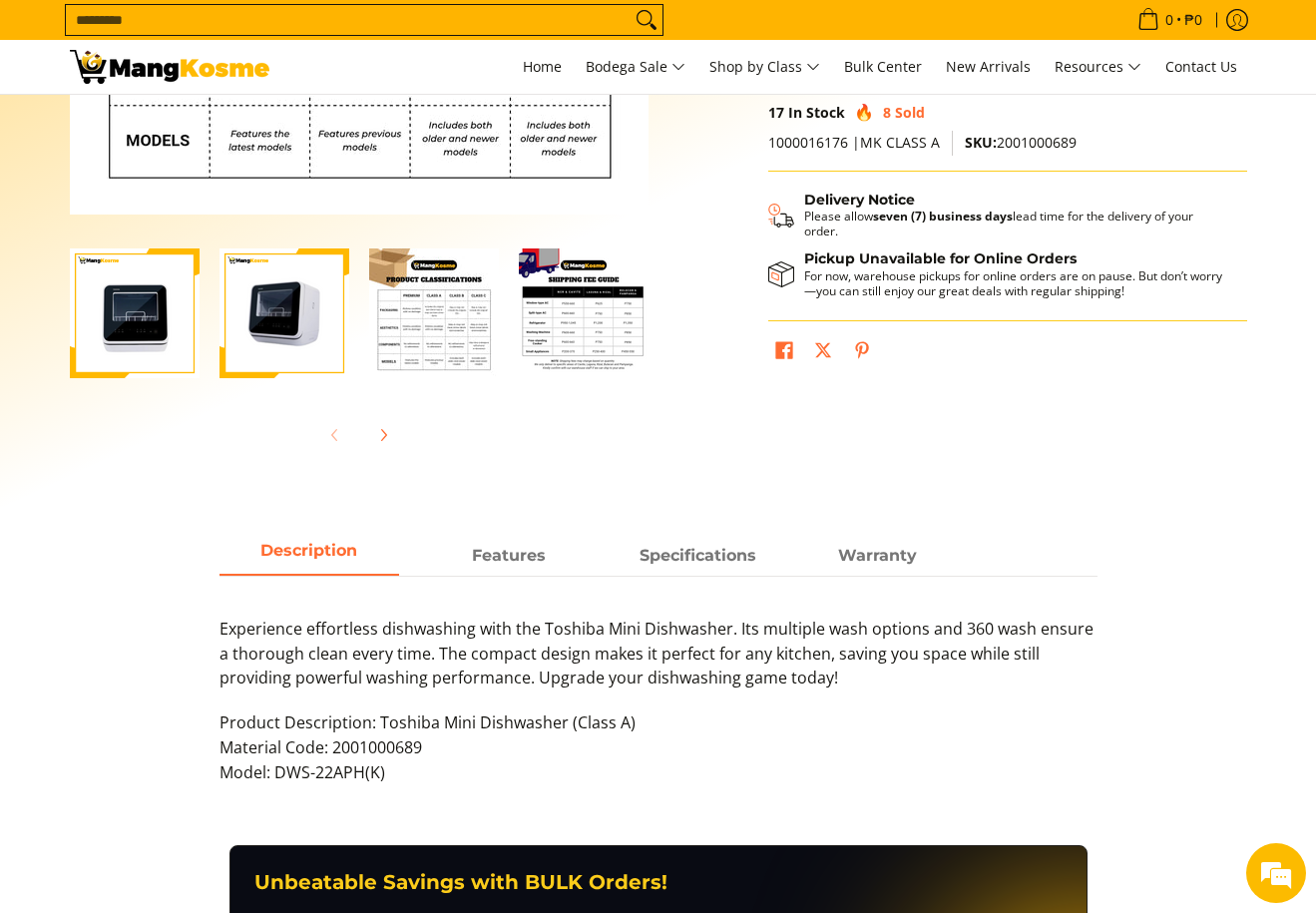 click at bounding box center [584, 313] 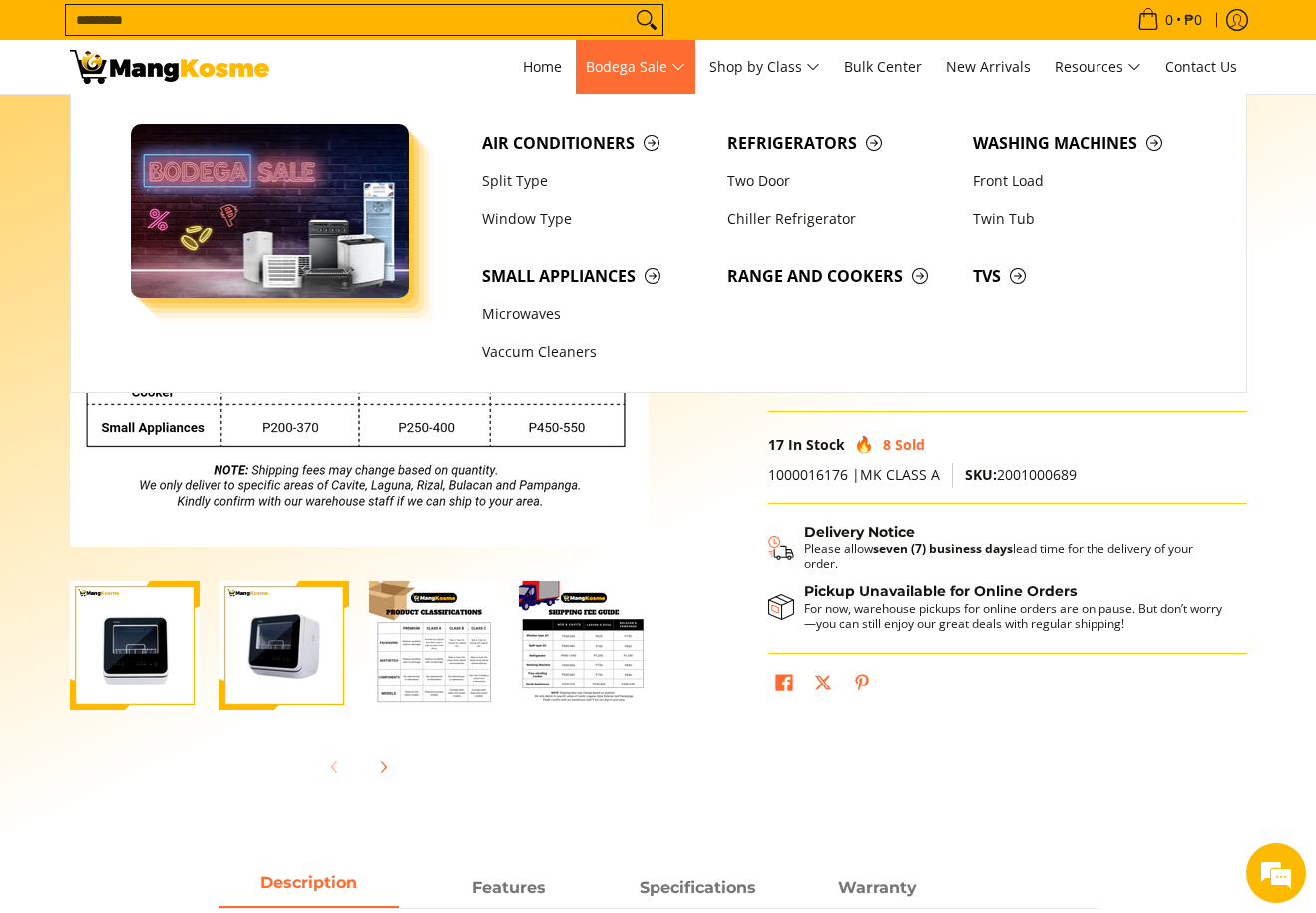 scroll, scrollTop: 0, scrollLeft: 0, axis: both 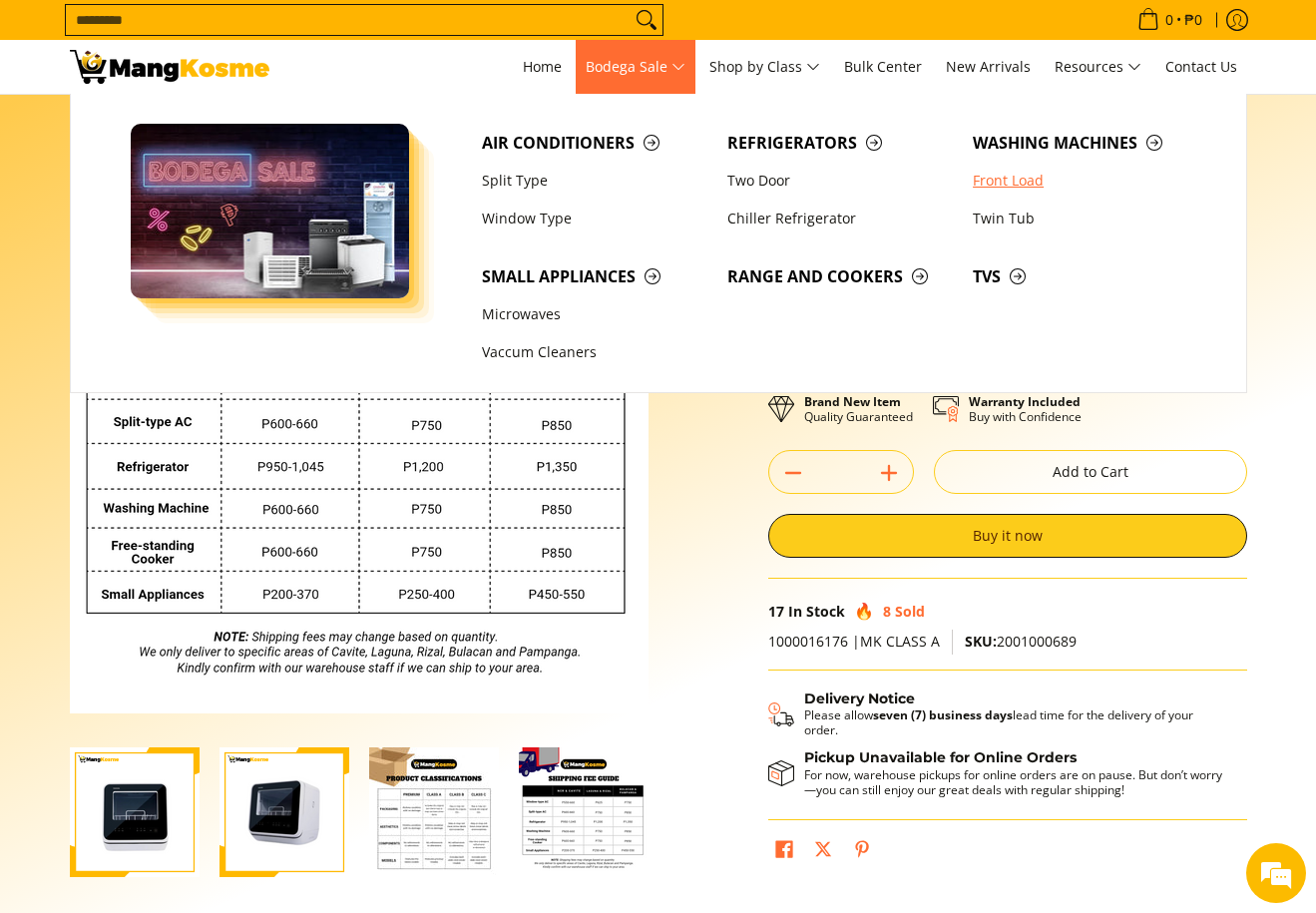 click on "Front Load" at bounding box center (1086, 181) 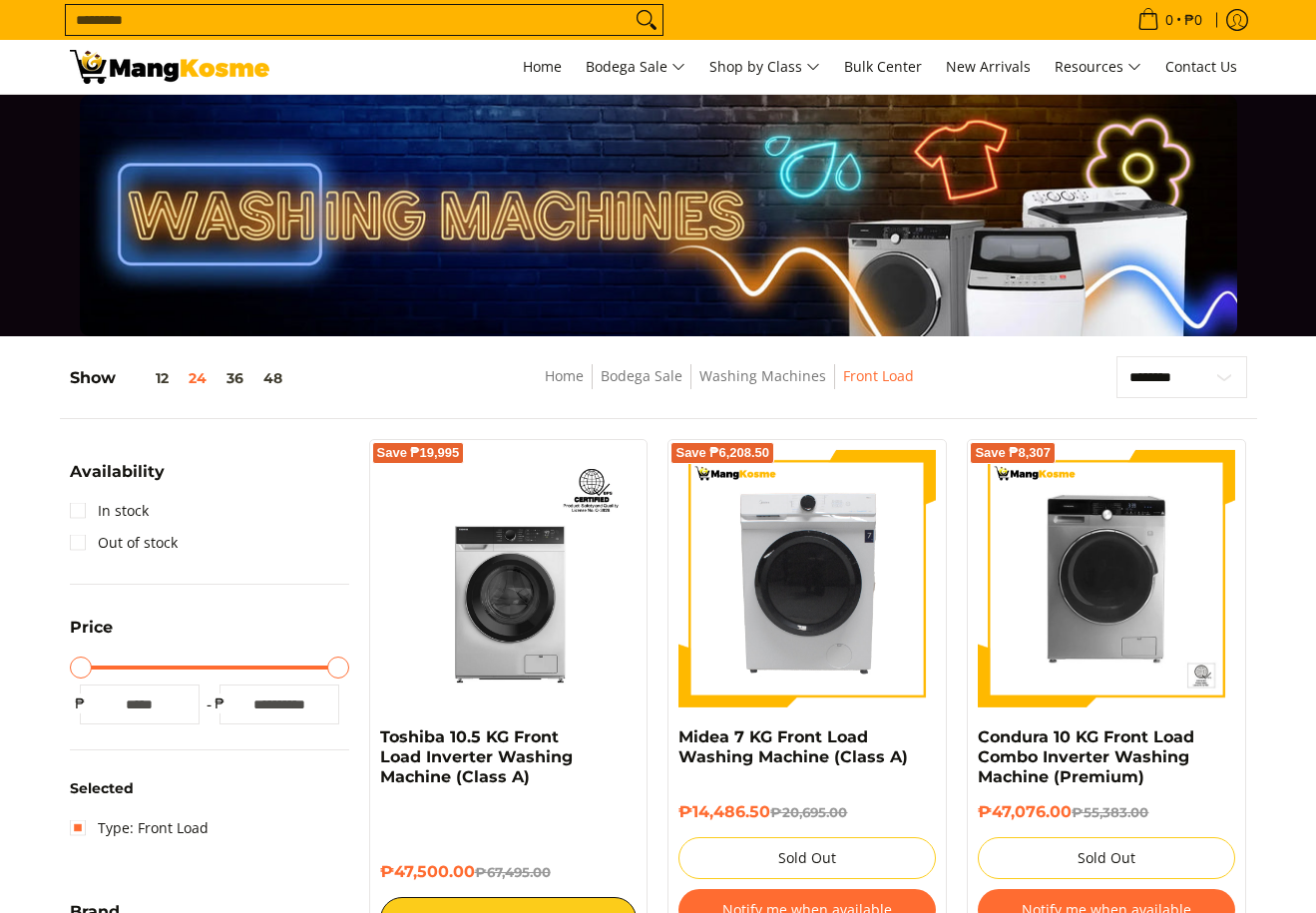 scroll, scrollTop: 0, scrollLeft: 0, axis: both 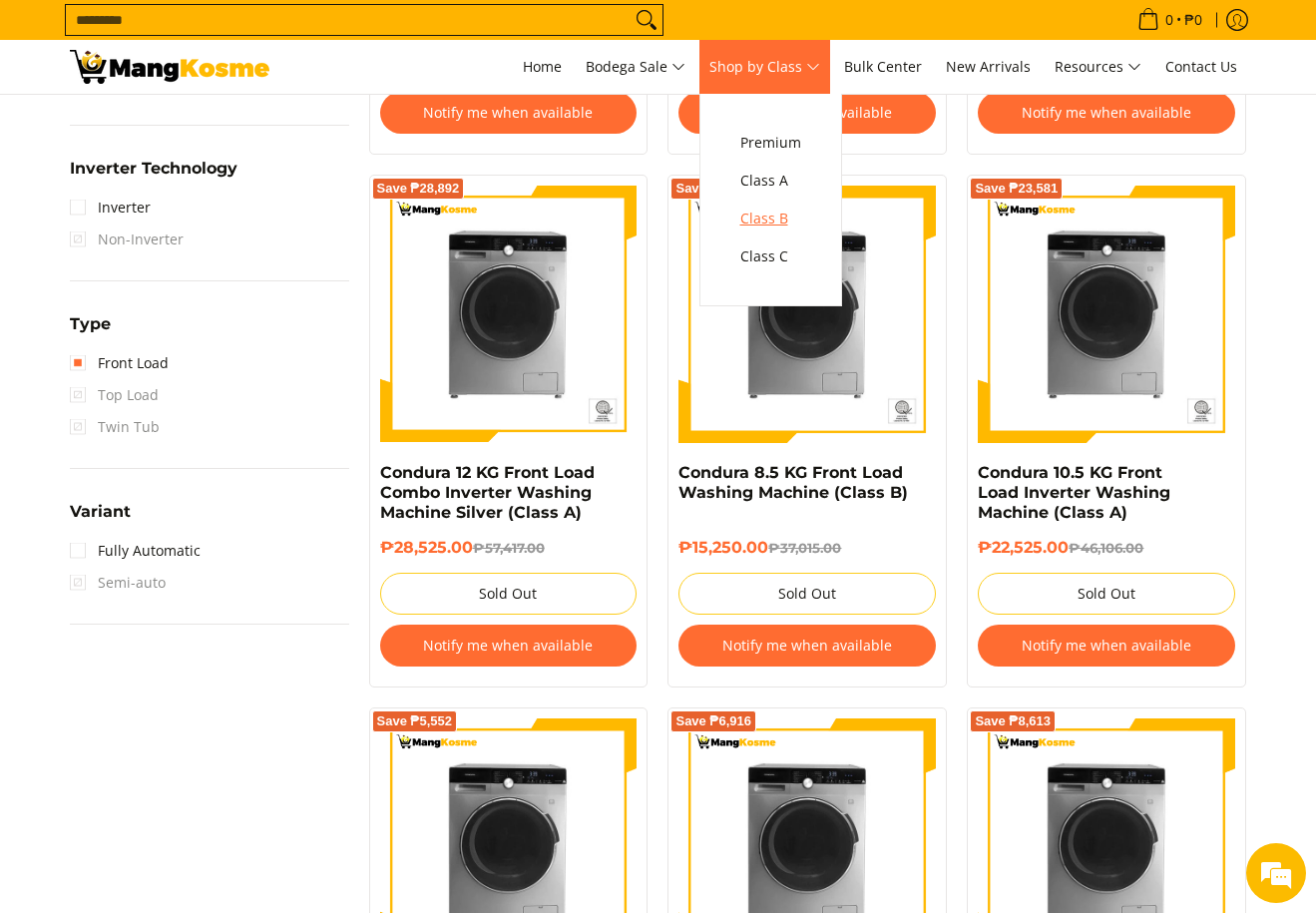 click on "Class B" at bounding box center [770, 219] 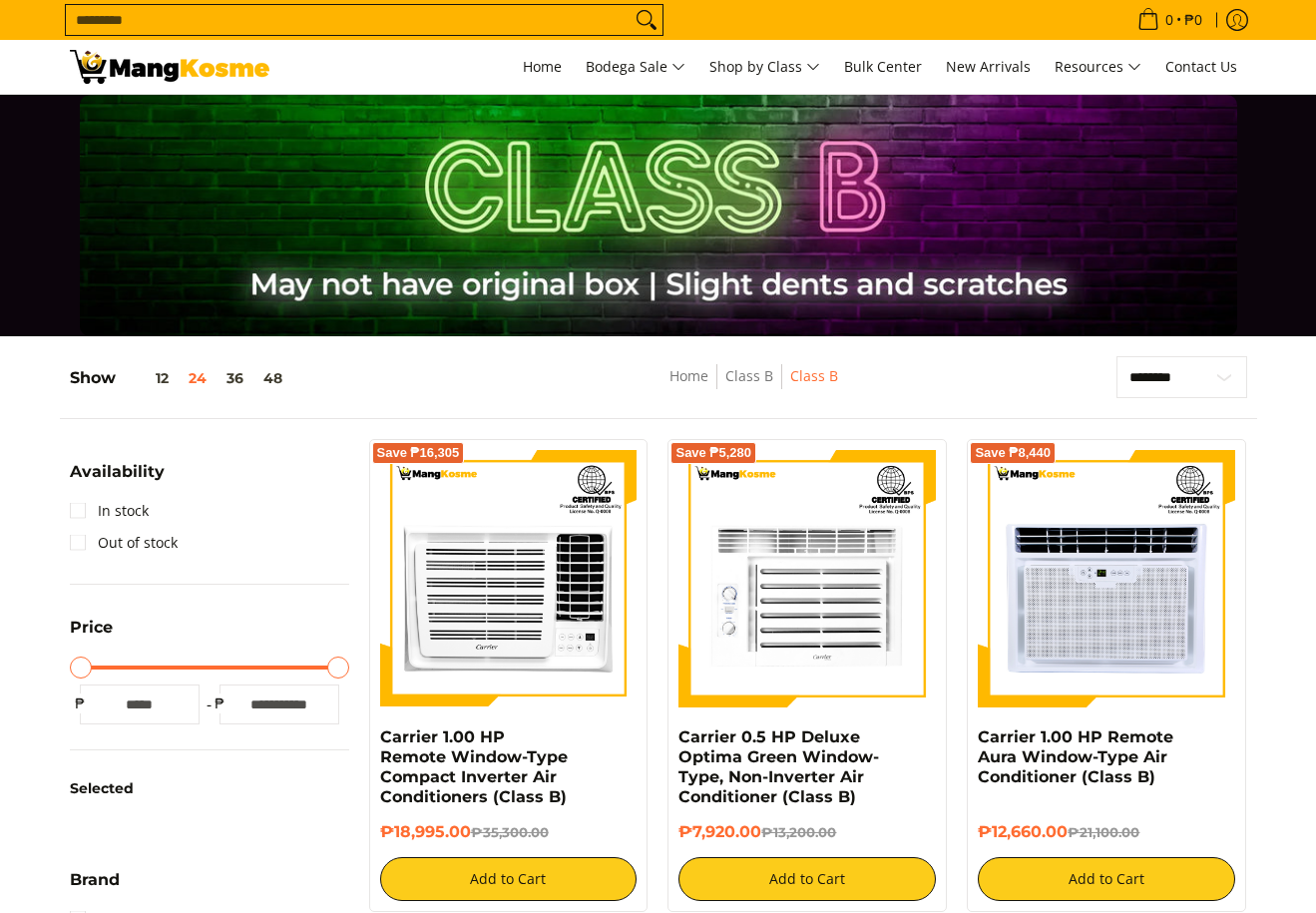 scroll, scrollTop: 328, scrollLeft: 0, axis: vertical 